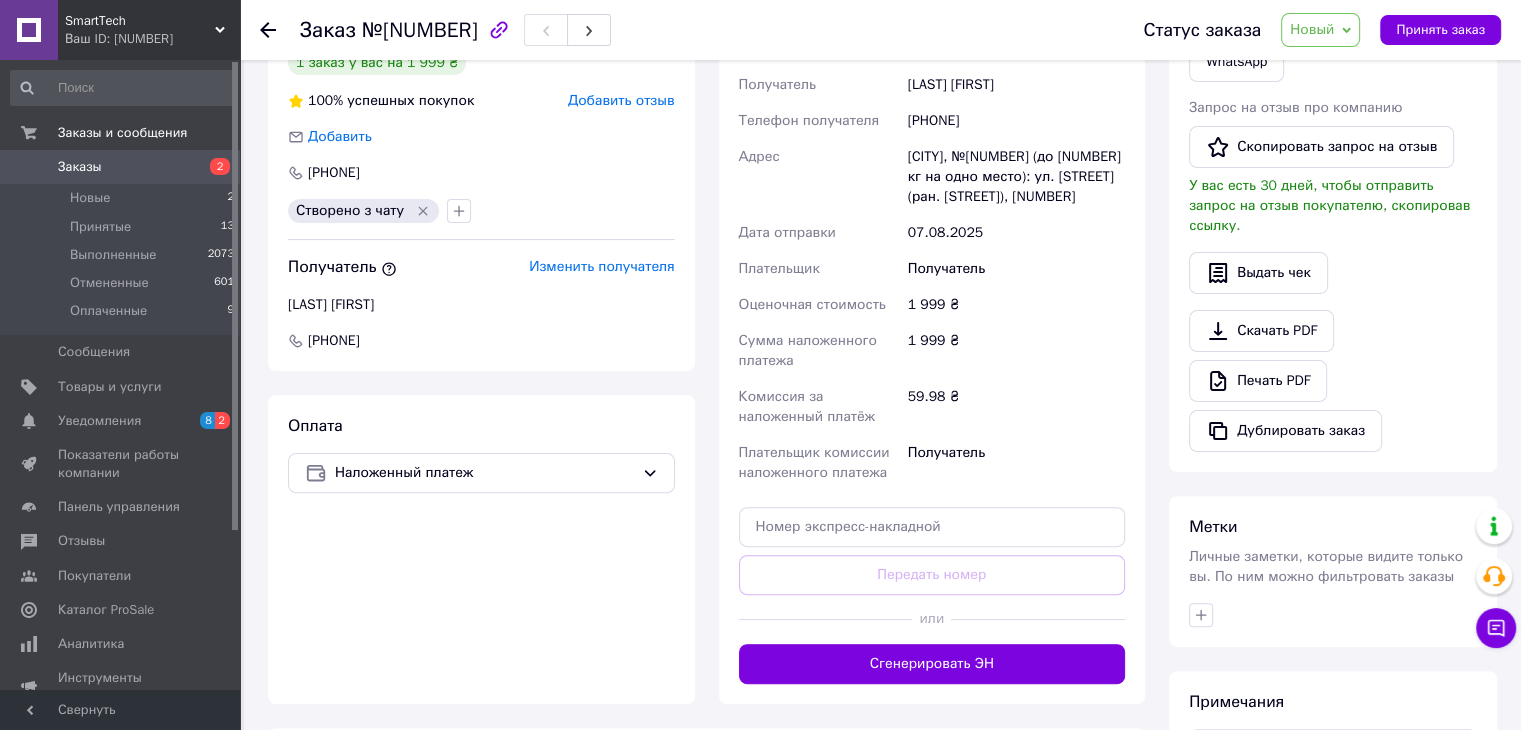 scroll, scrollTop: 500, scrollLeft: 0, axis: vertical 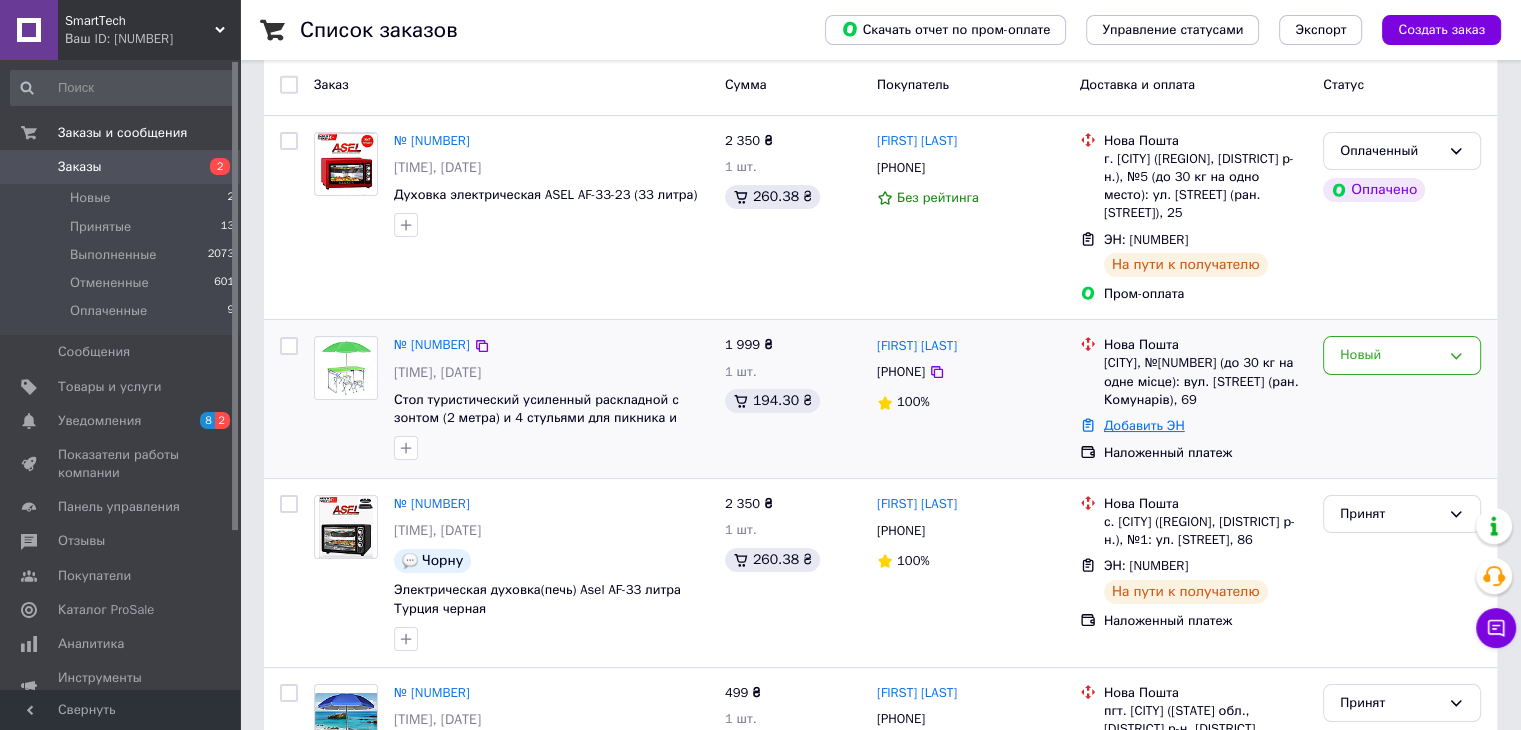 click on "Добавить ЭН" at bounding box center (1144, 425) 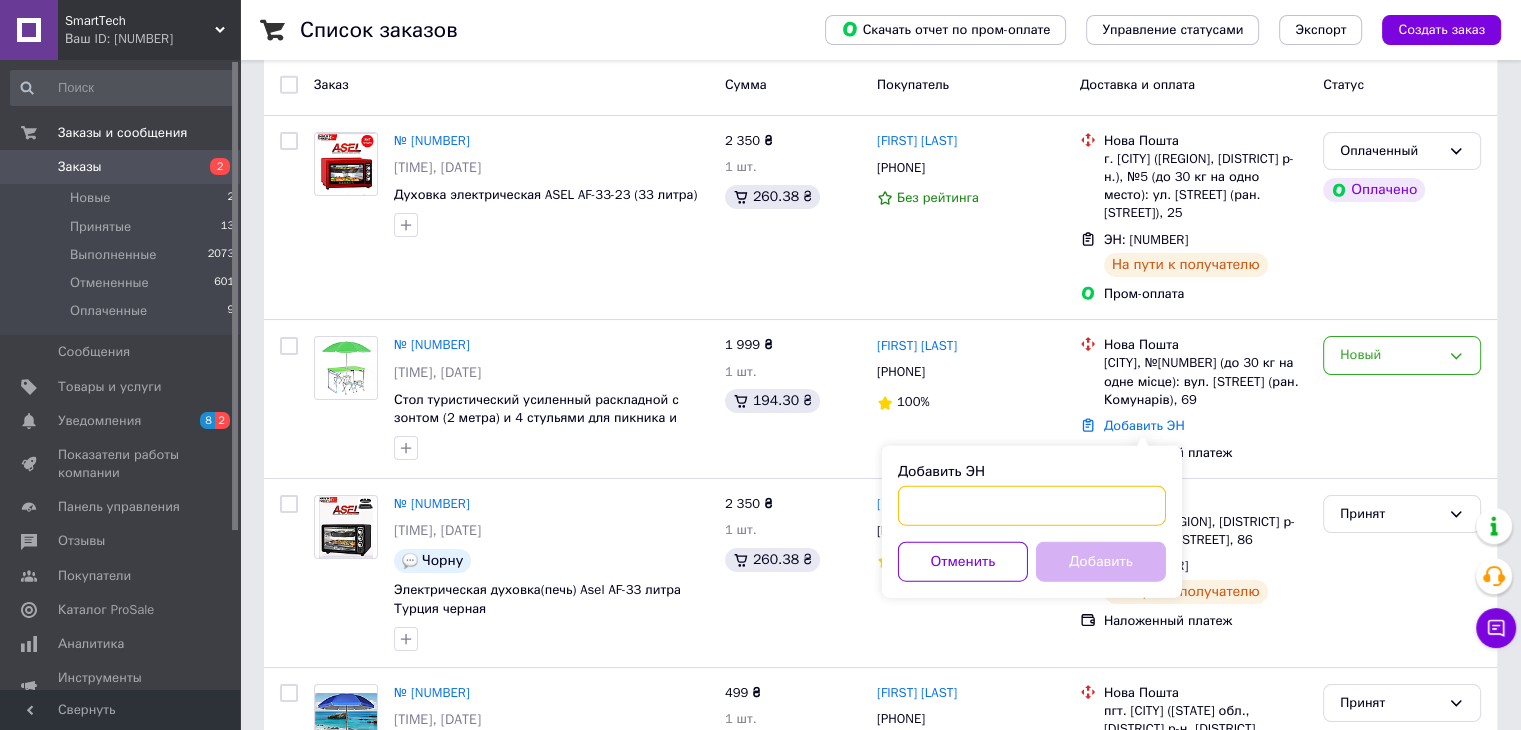 click on "Добавить ЭН" at bounding box center (1032, 506) 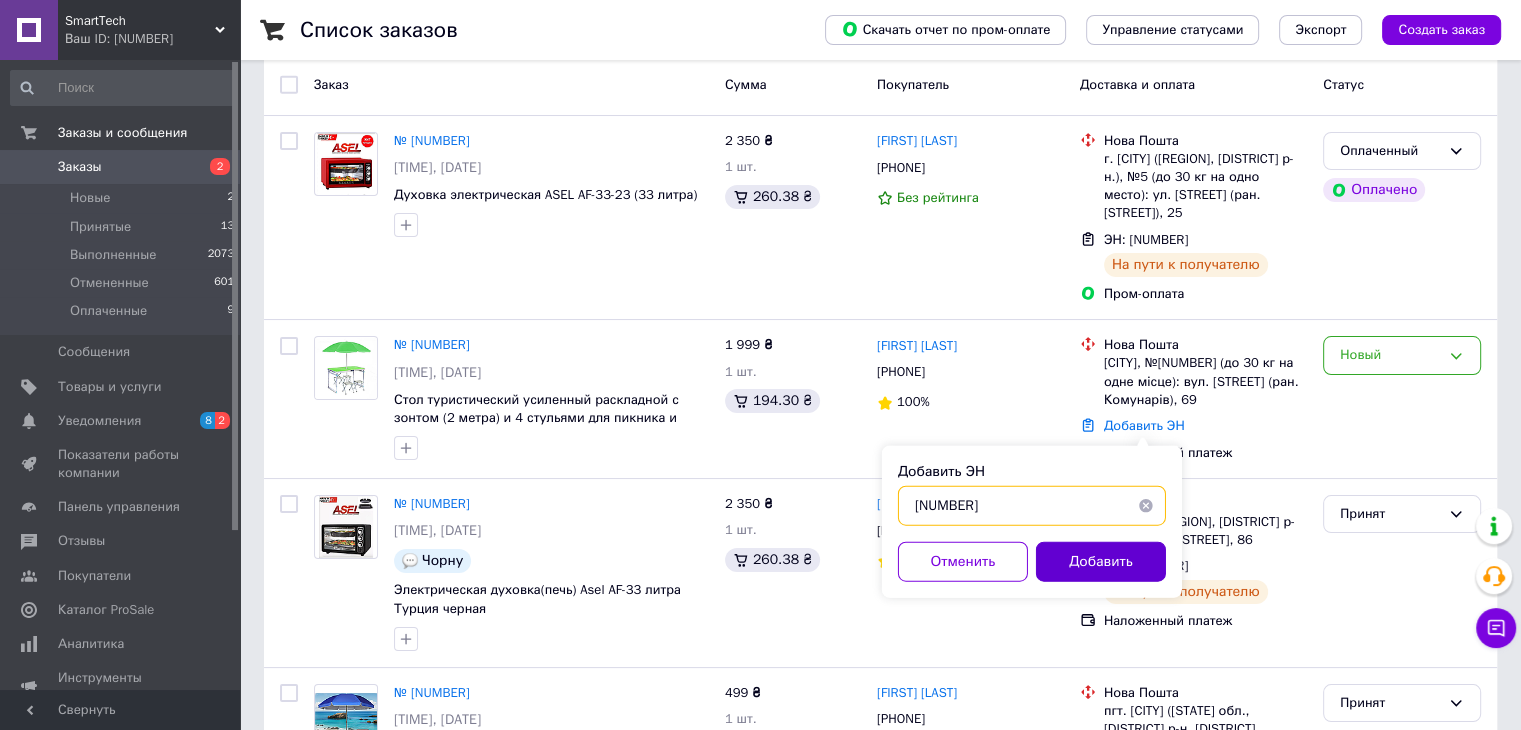 type on "59001430054153" 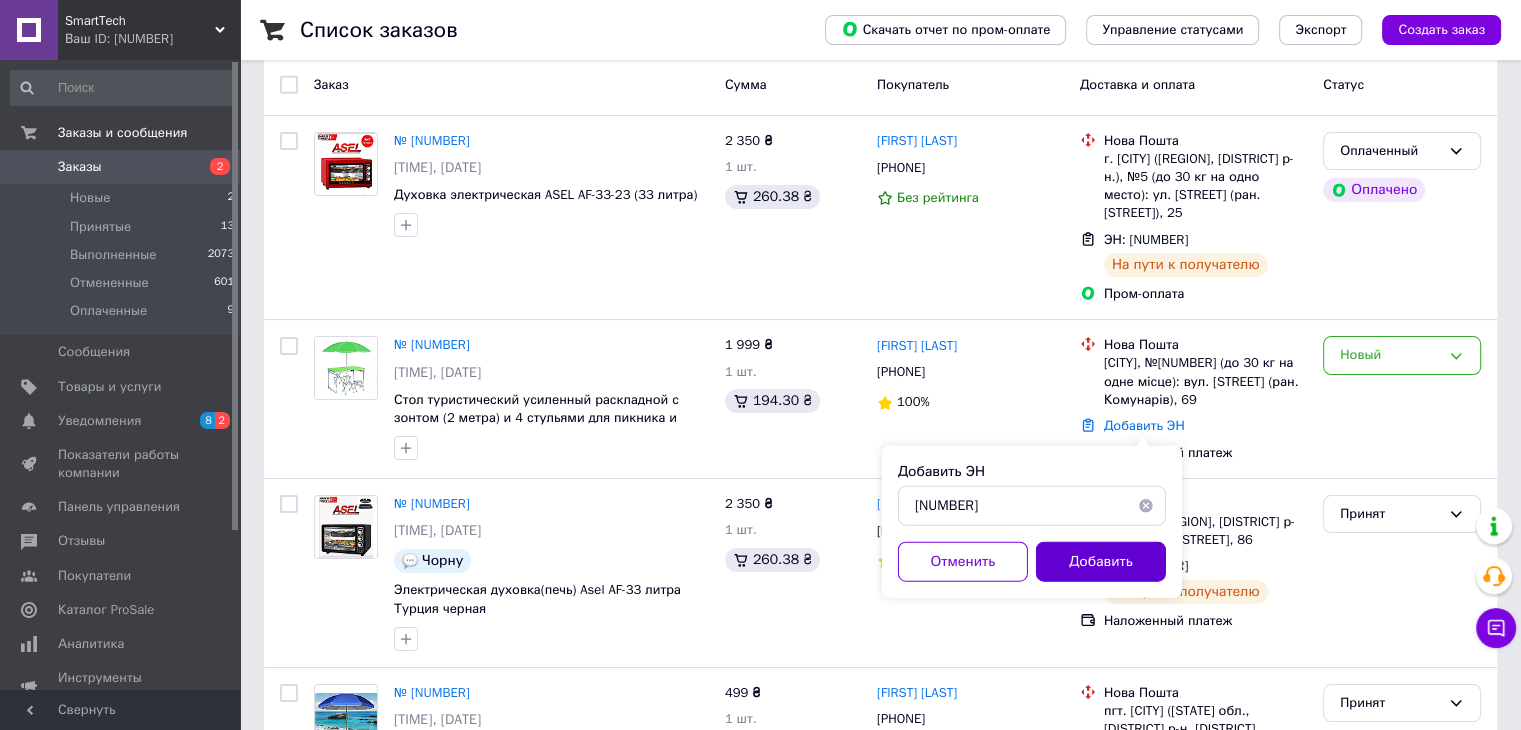 click on "Добавить" at bounding box center (1101, 562) 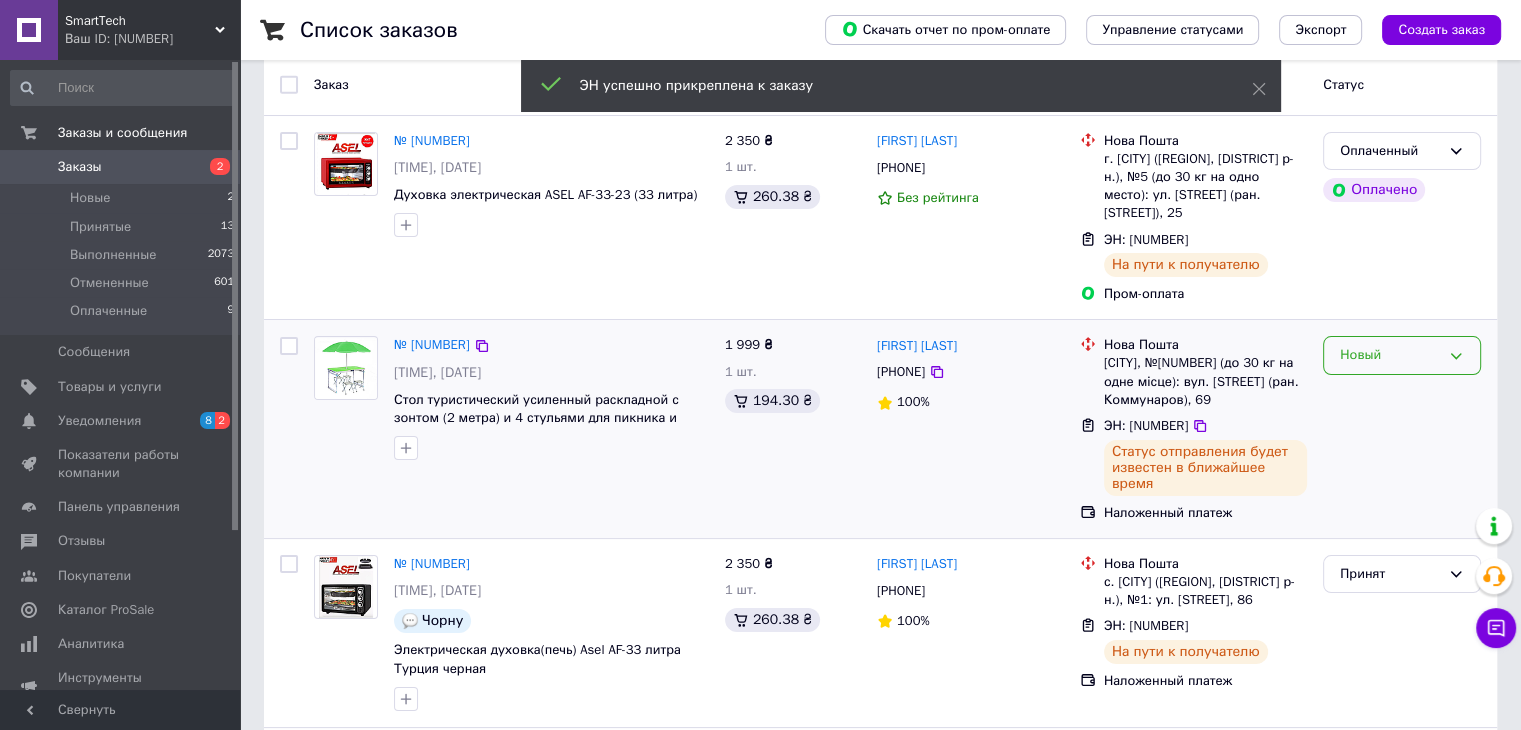 click 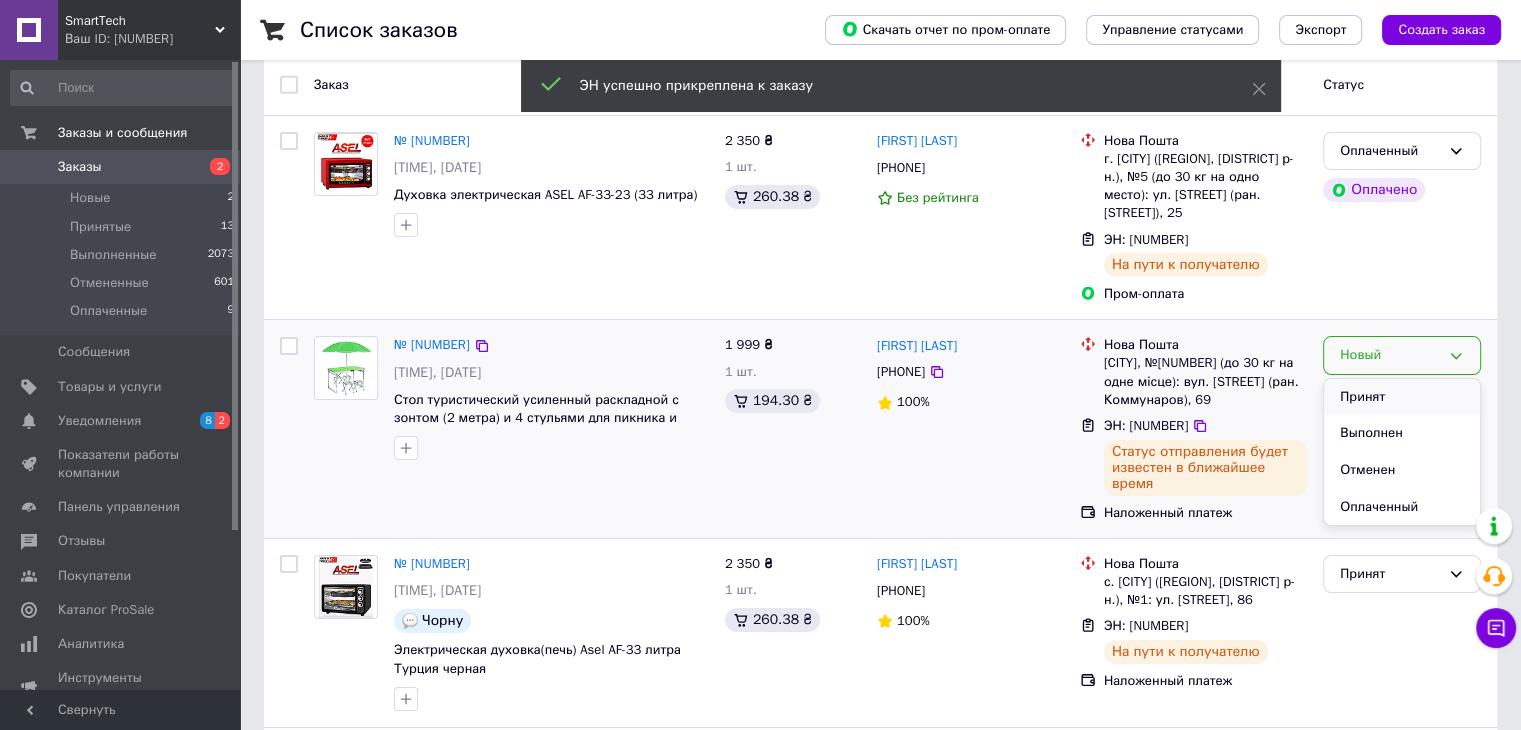 click on "Принят" at bounding box center [1402, 397] 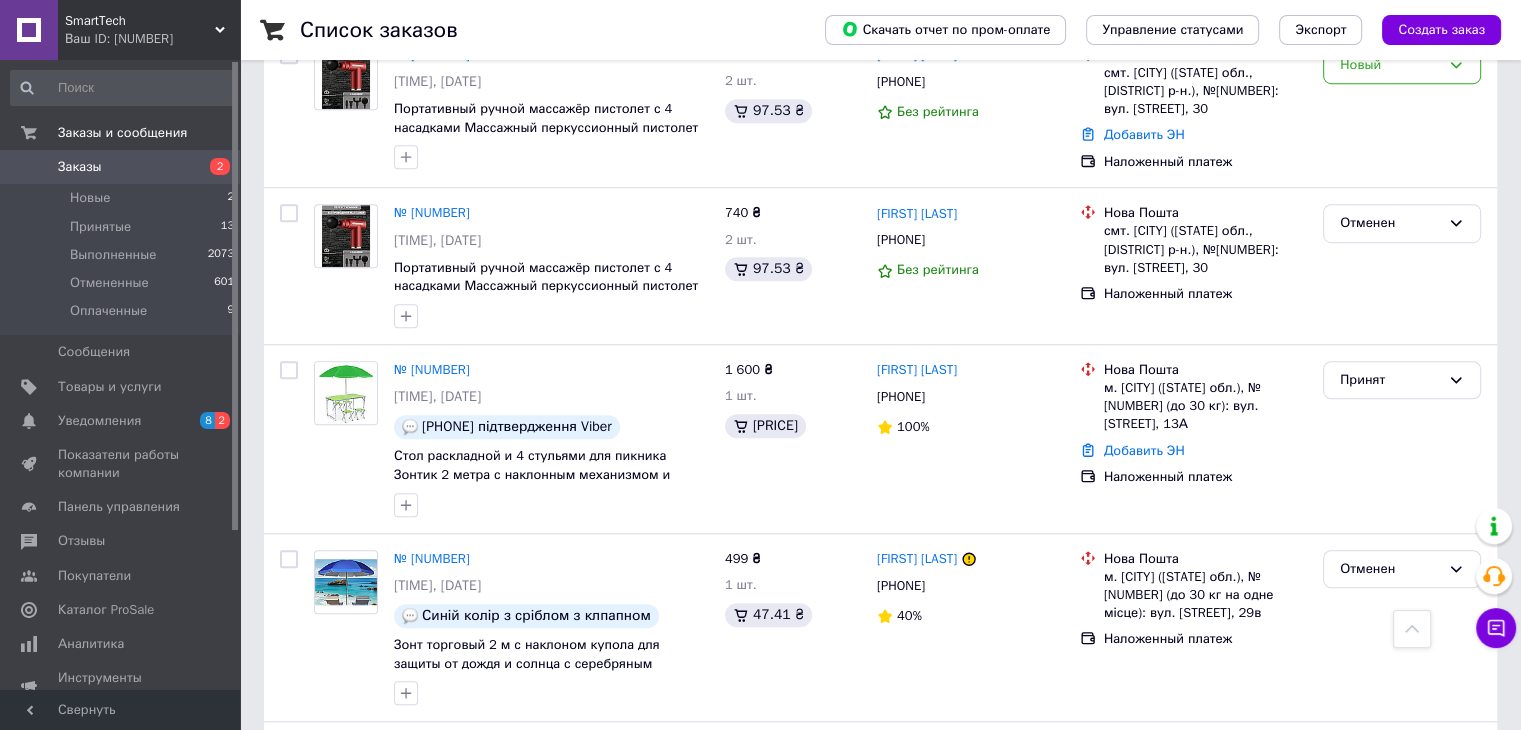 scroll, scrollTop: 1400, scrollLeft: 0, axis: vertical 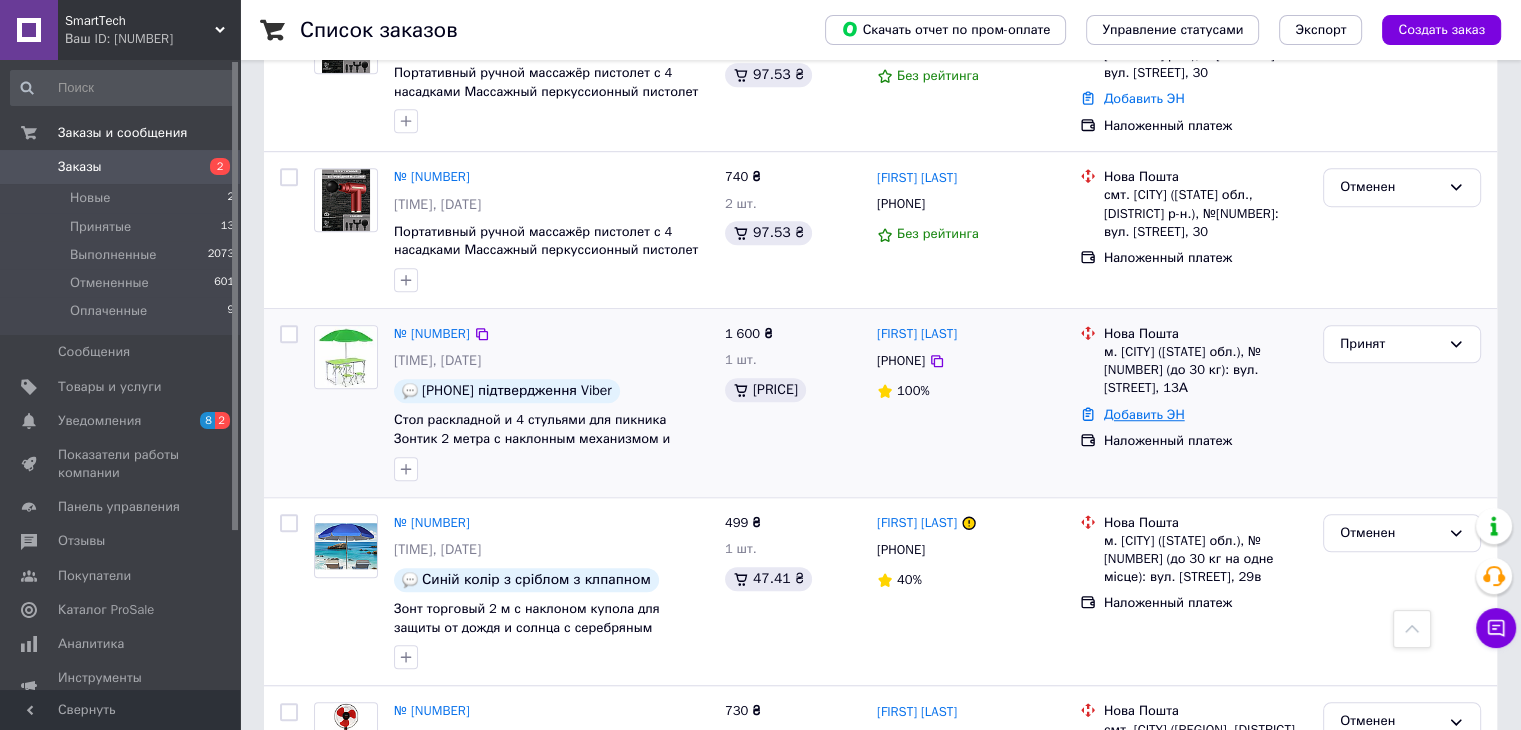 click on "Добавить ЭН" at bounding box center [1144, 414] 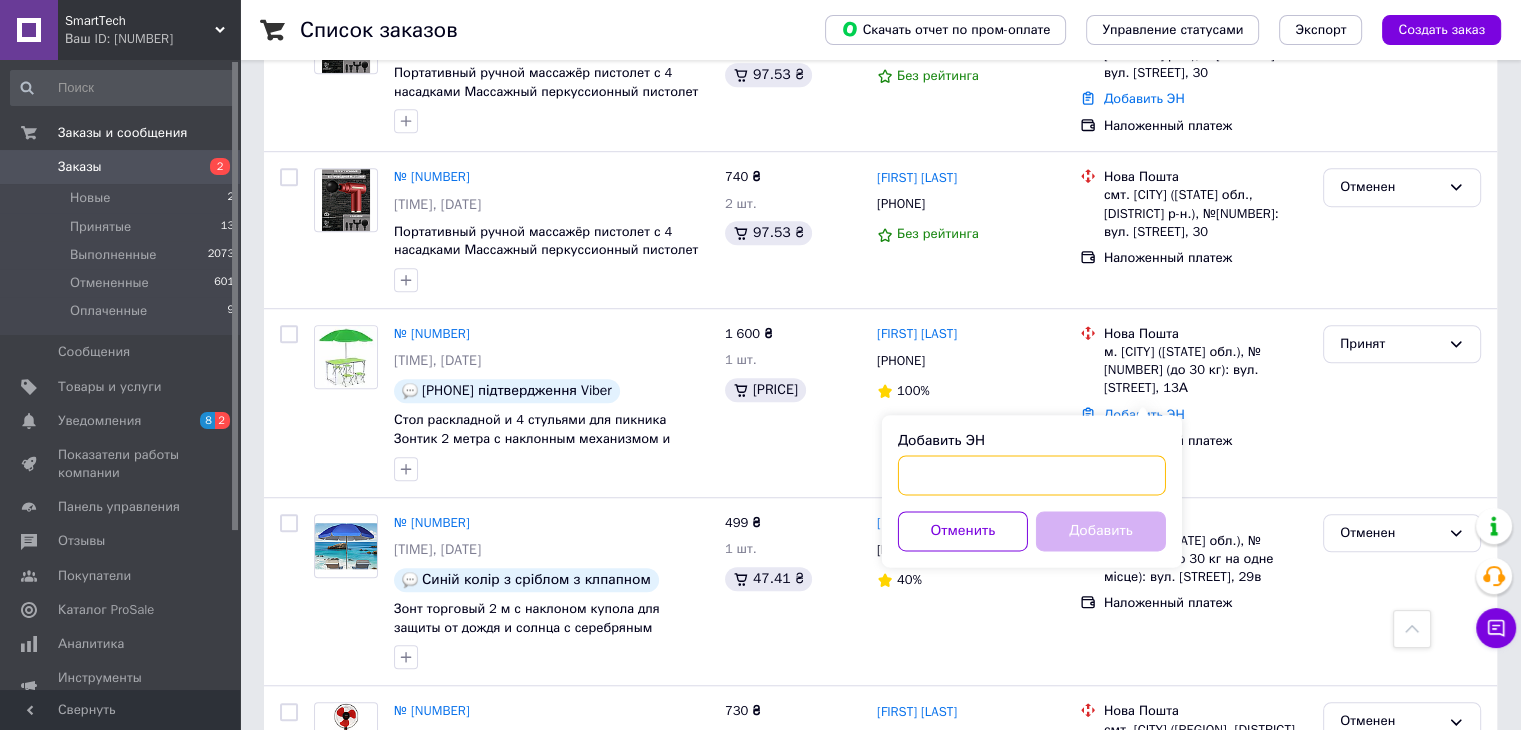 click on "Добавить ЭН" at bounding box center (1032, 475) 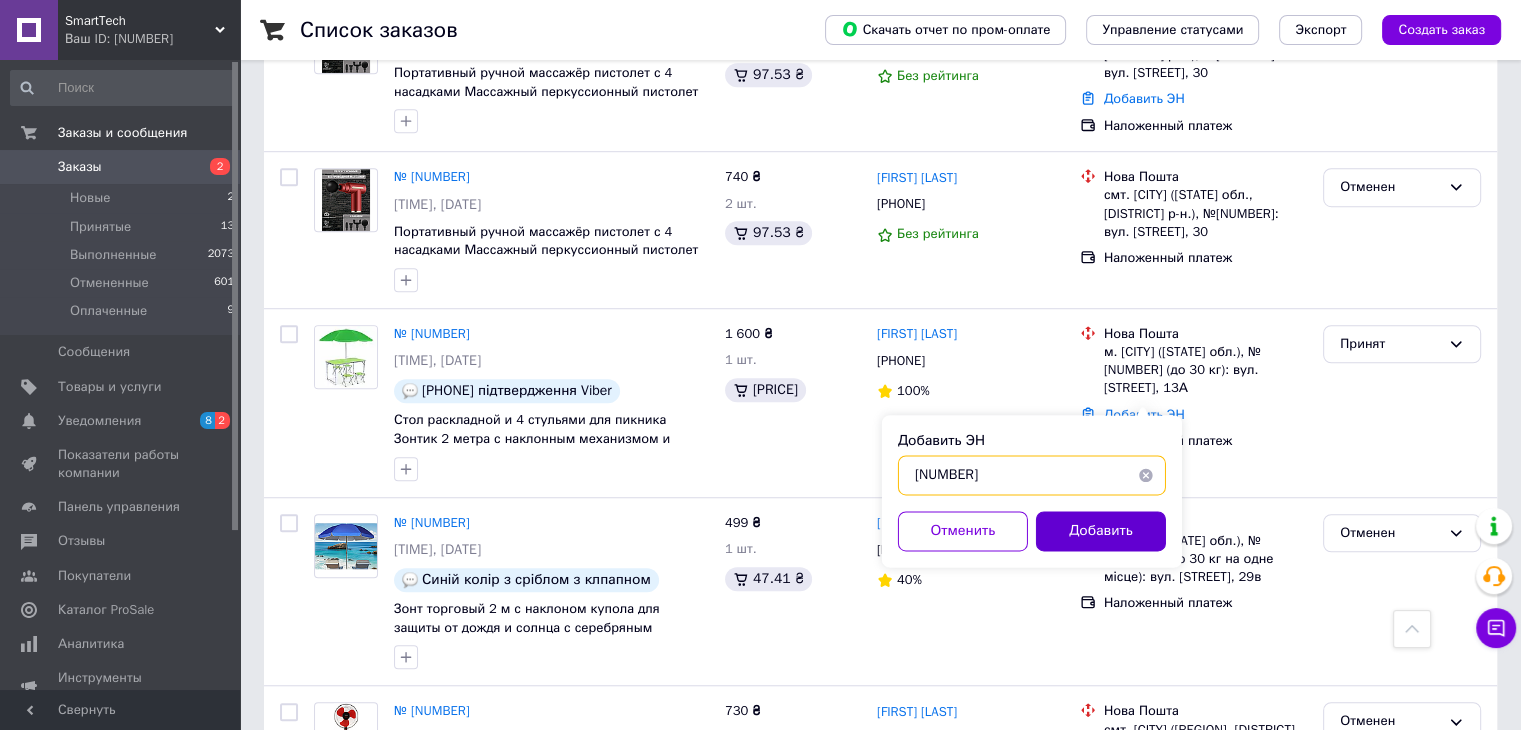 type on "59001430058091" 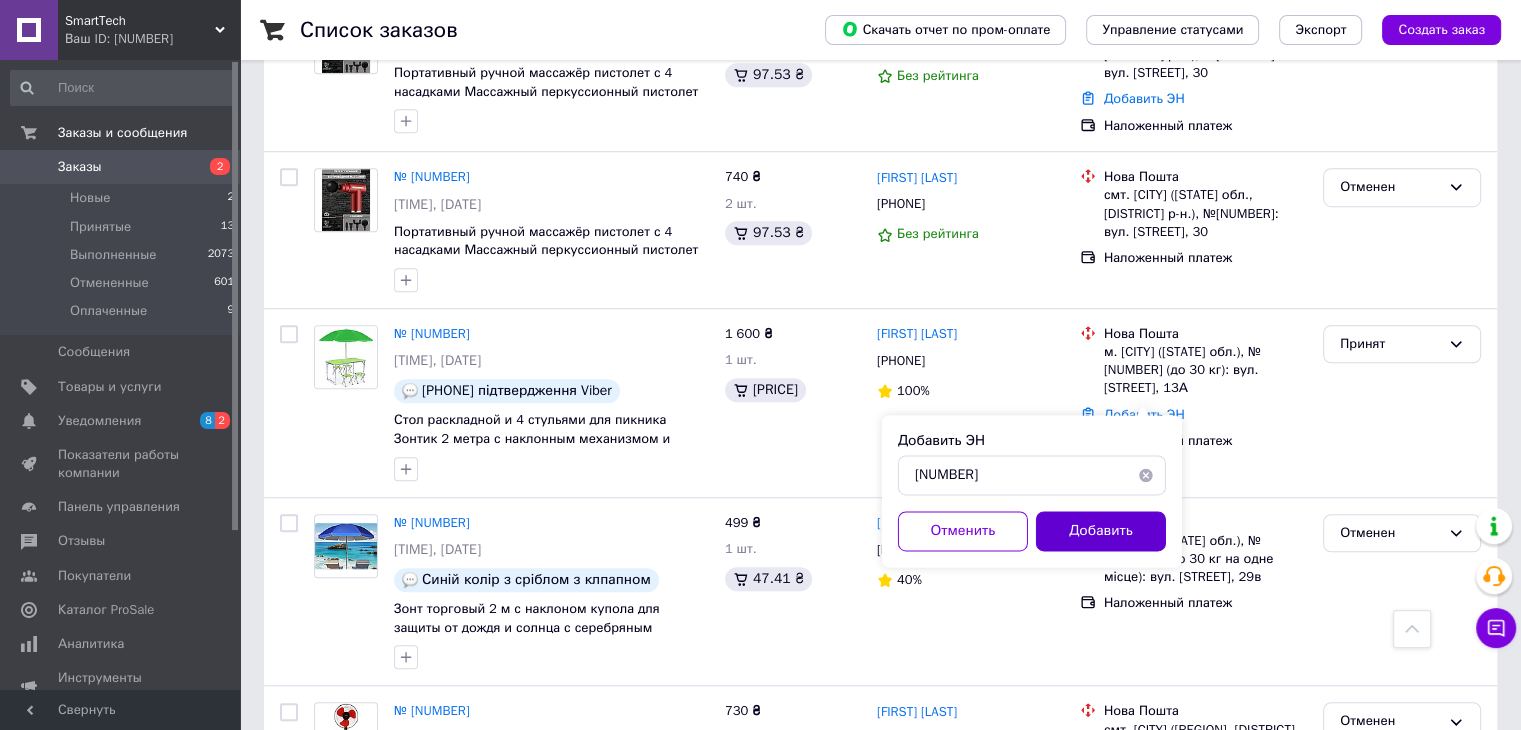 click on "Добавить" at bounding box center [1101, 531] 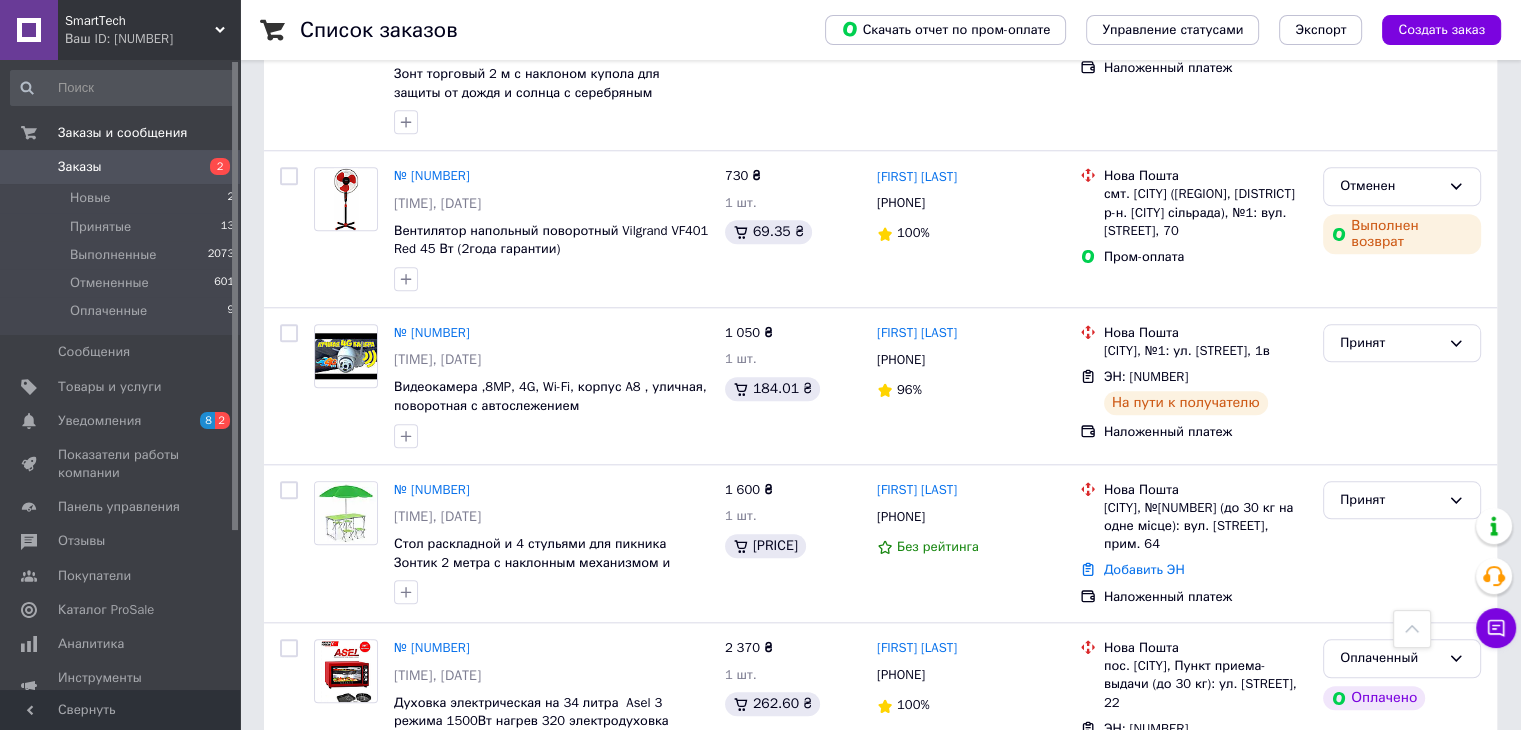 scroll, scrollTop: 1968, scrollLeft: 0, axis: vertical 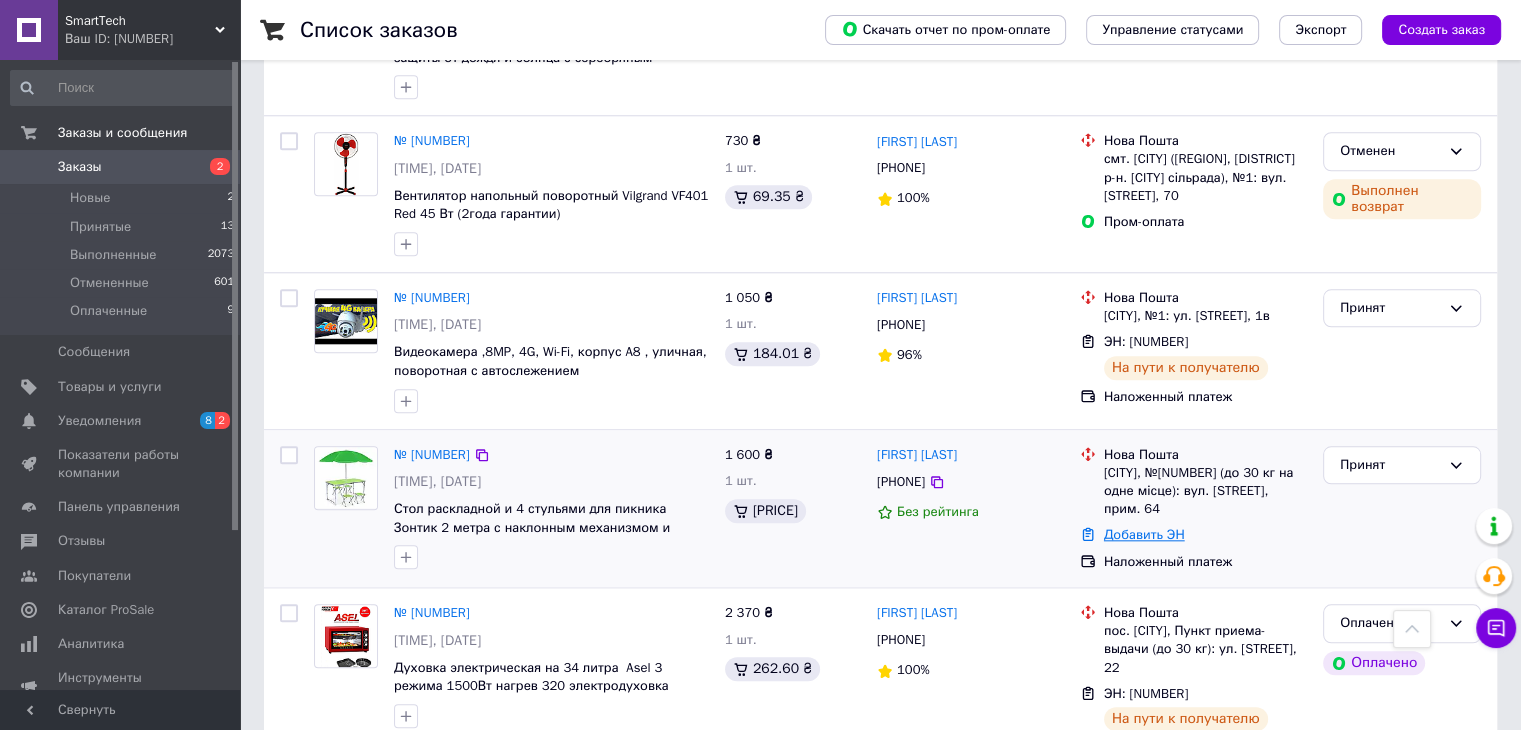 click on "Добавить ЭН" at bounding box center [1144, 534] 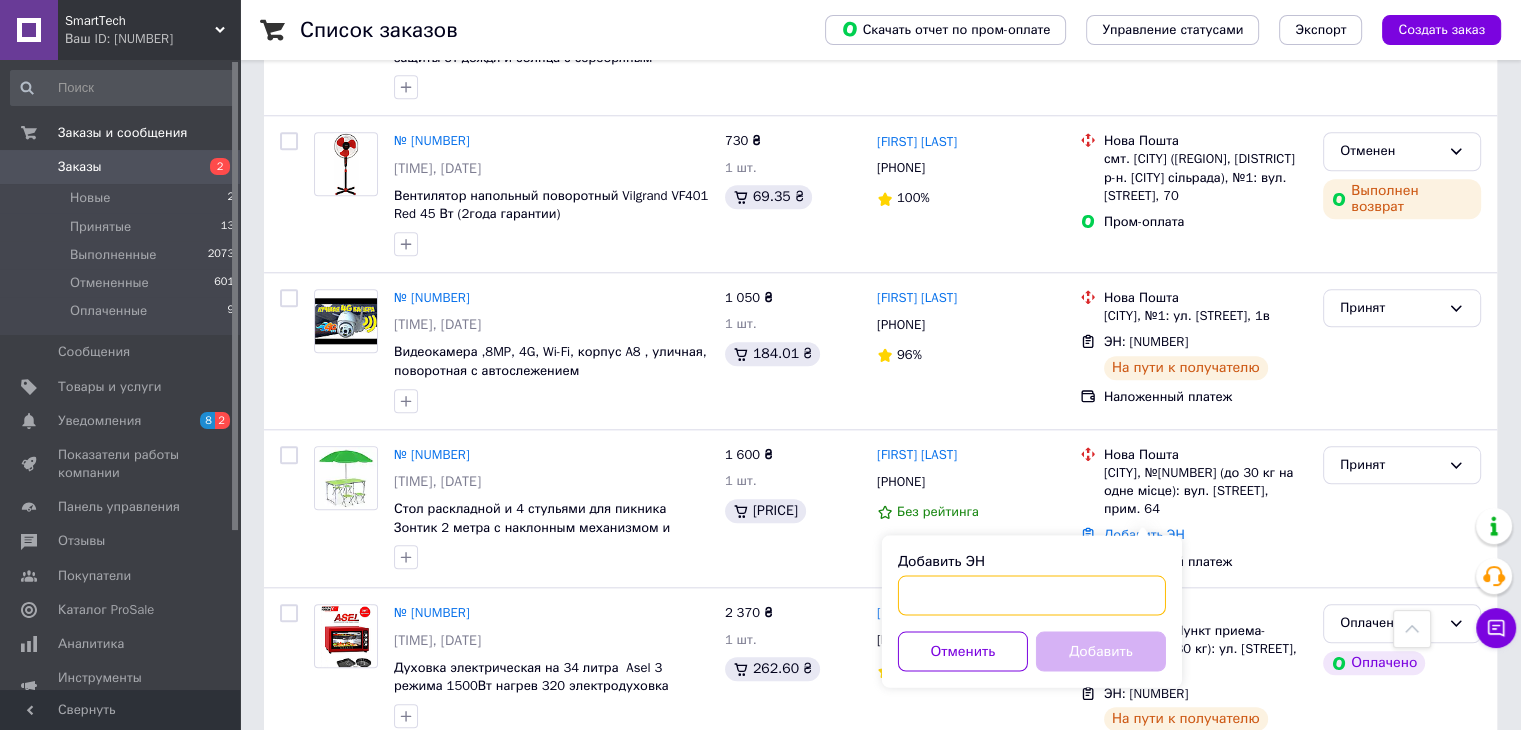 click on "Добавить ЭН" at bounding box center [1032, 595] 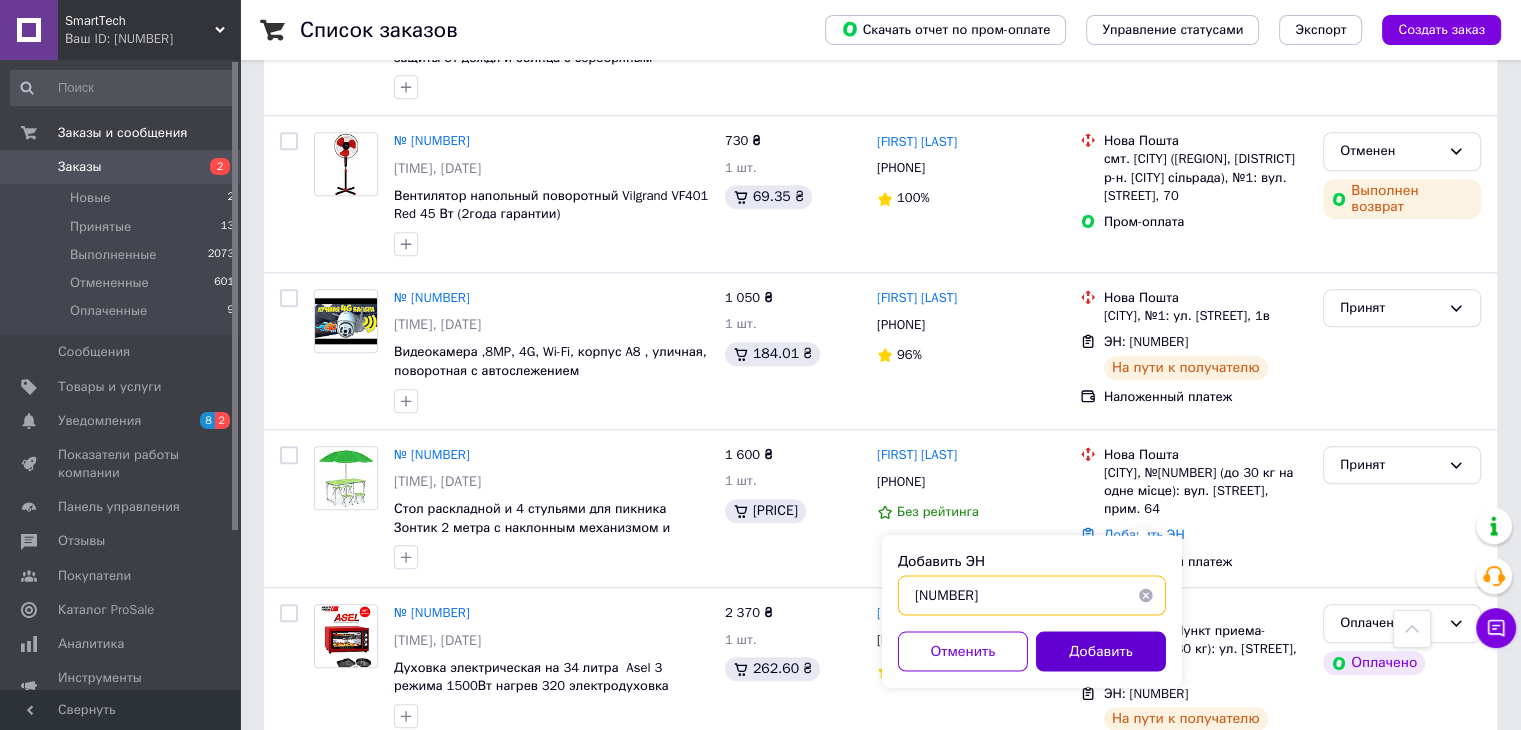 type on "59001430060380" 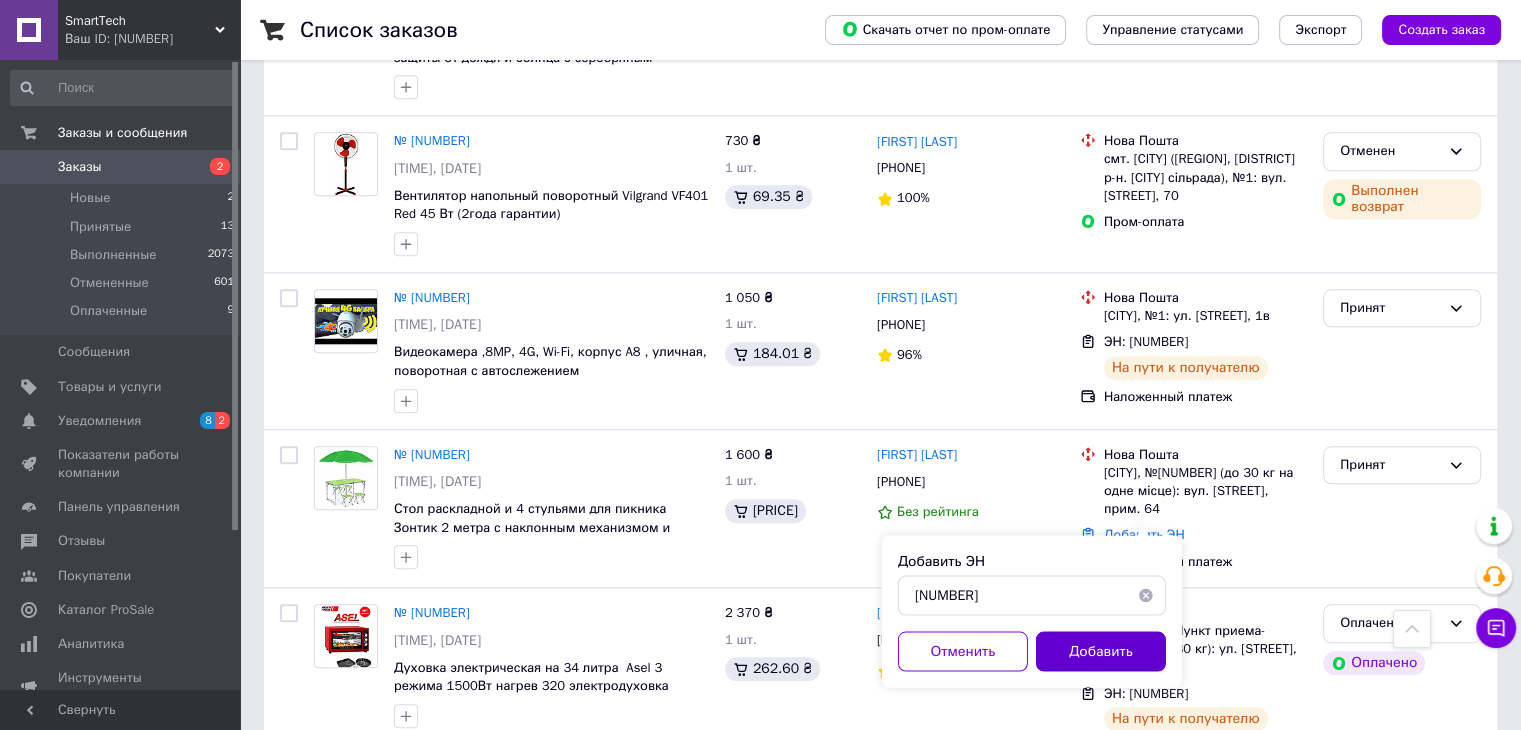 click on "Добавить" at bounding box center [1101, 651] 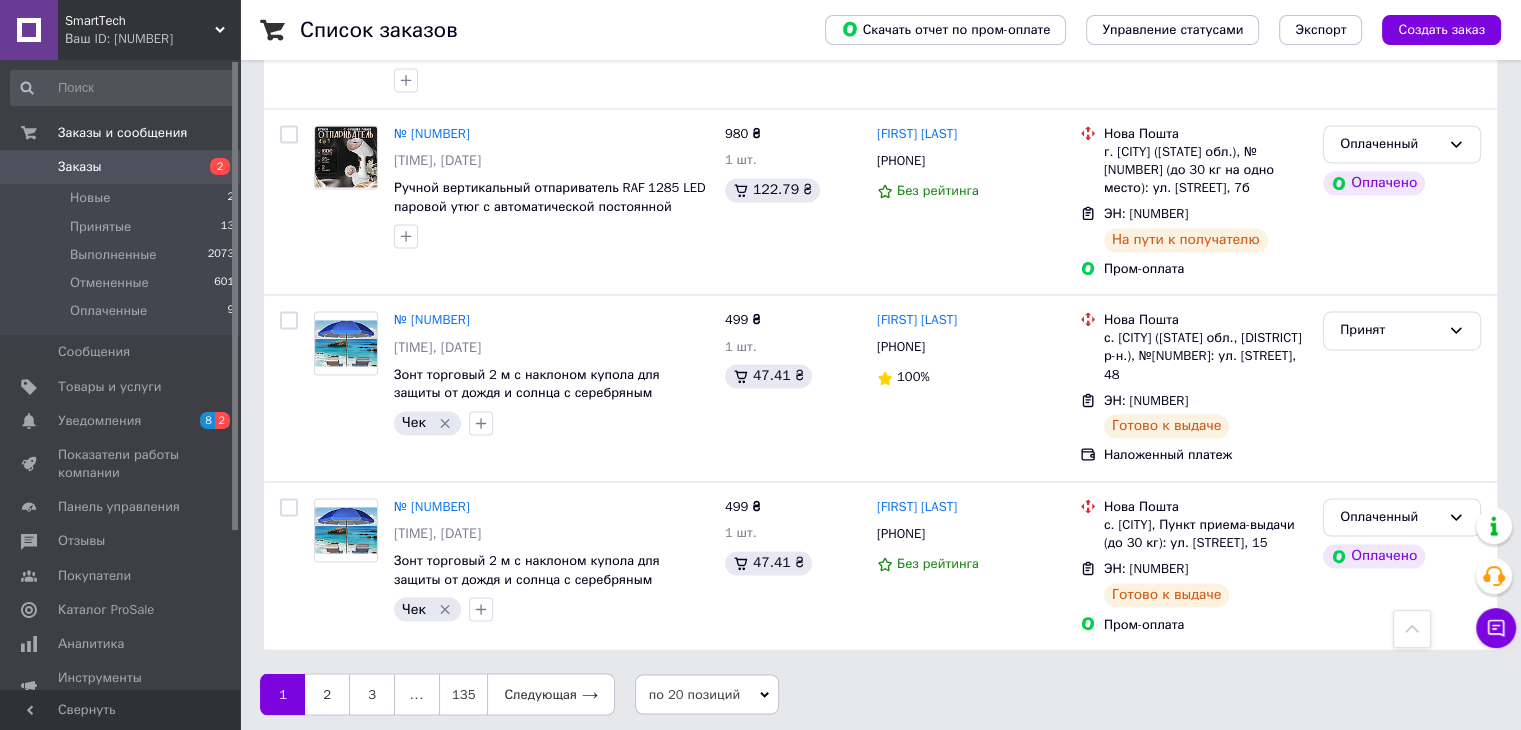scroll, scrollTop: 3232, scrollLeft: 0, axis: vertical 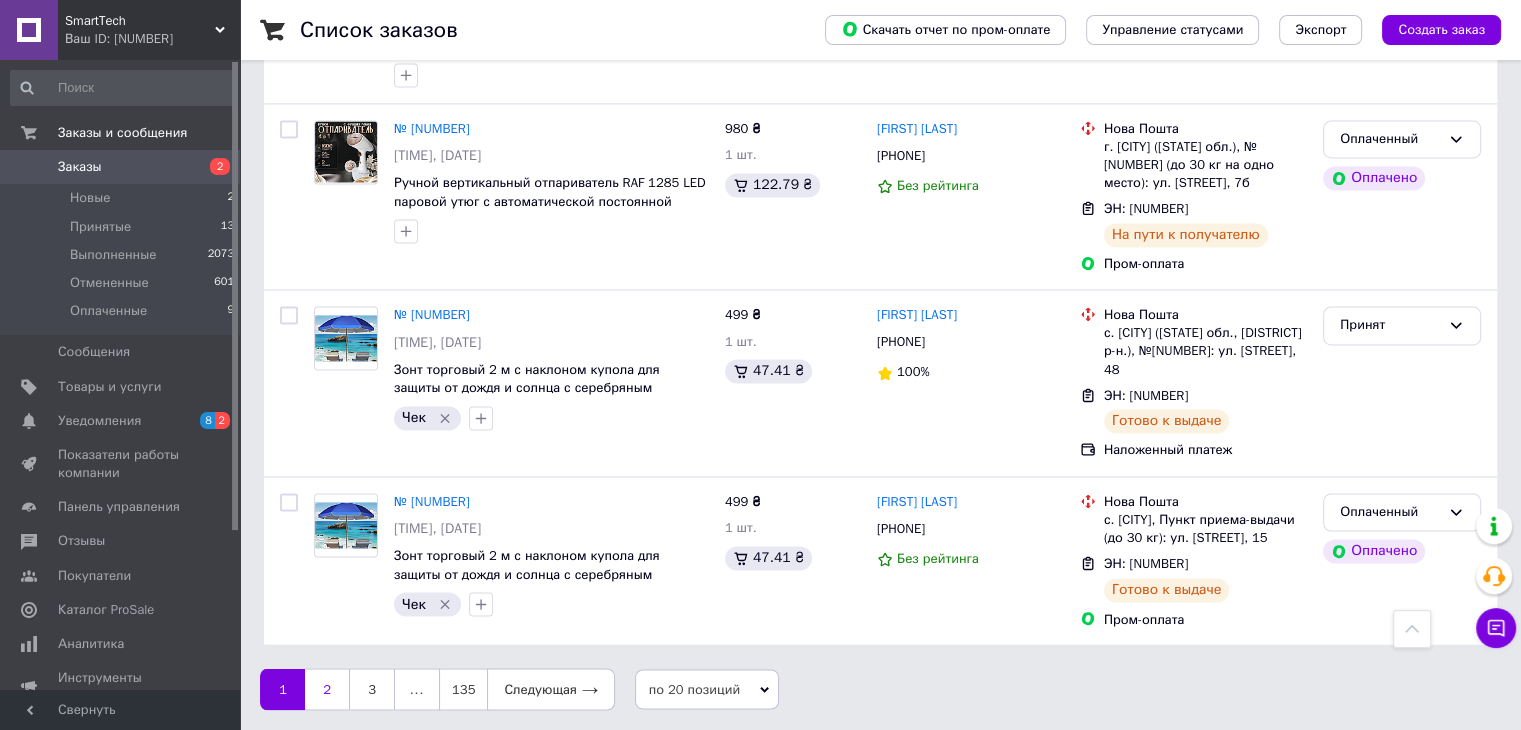 click on "2" at bounding box center (327, 689) 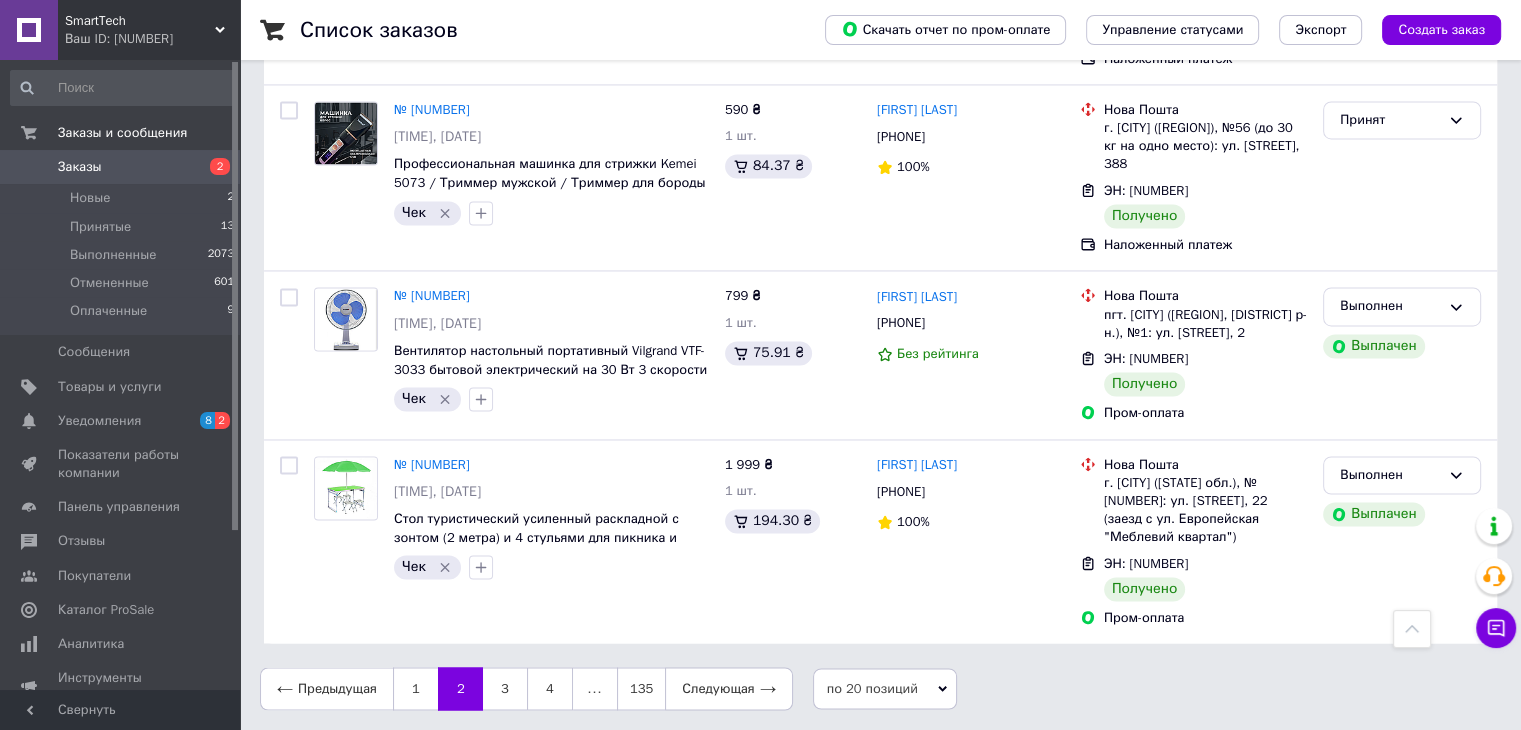 scroll, scrollTop: 3275, scrollLeft: 0, axis: vertical 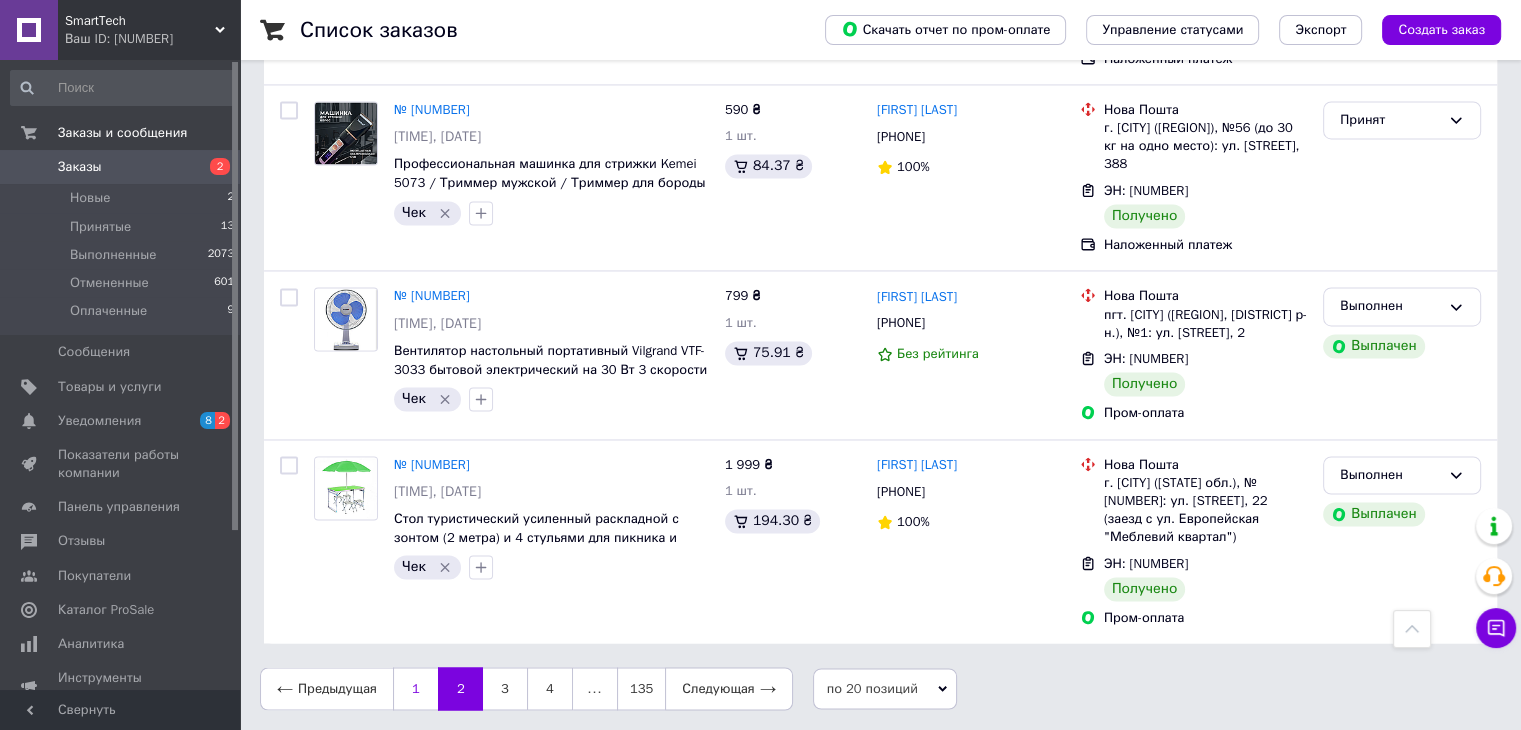 click on "1" at bounding box center (415, 688) 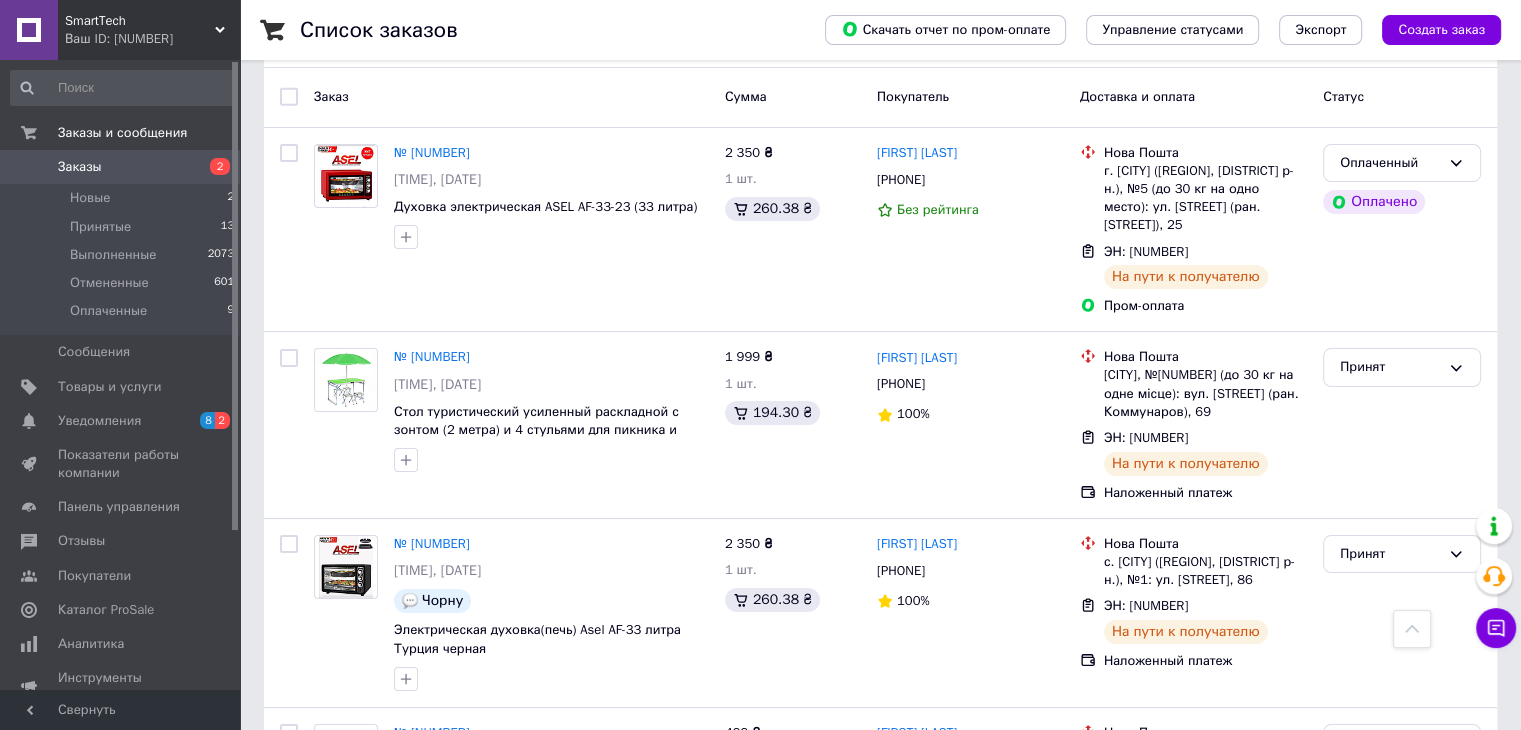 scroll, scrollTop: 0, scrollLeft: 0, axis: both 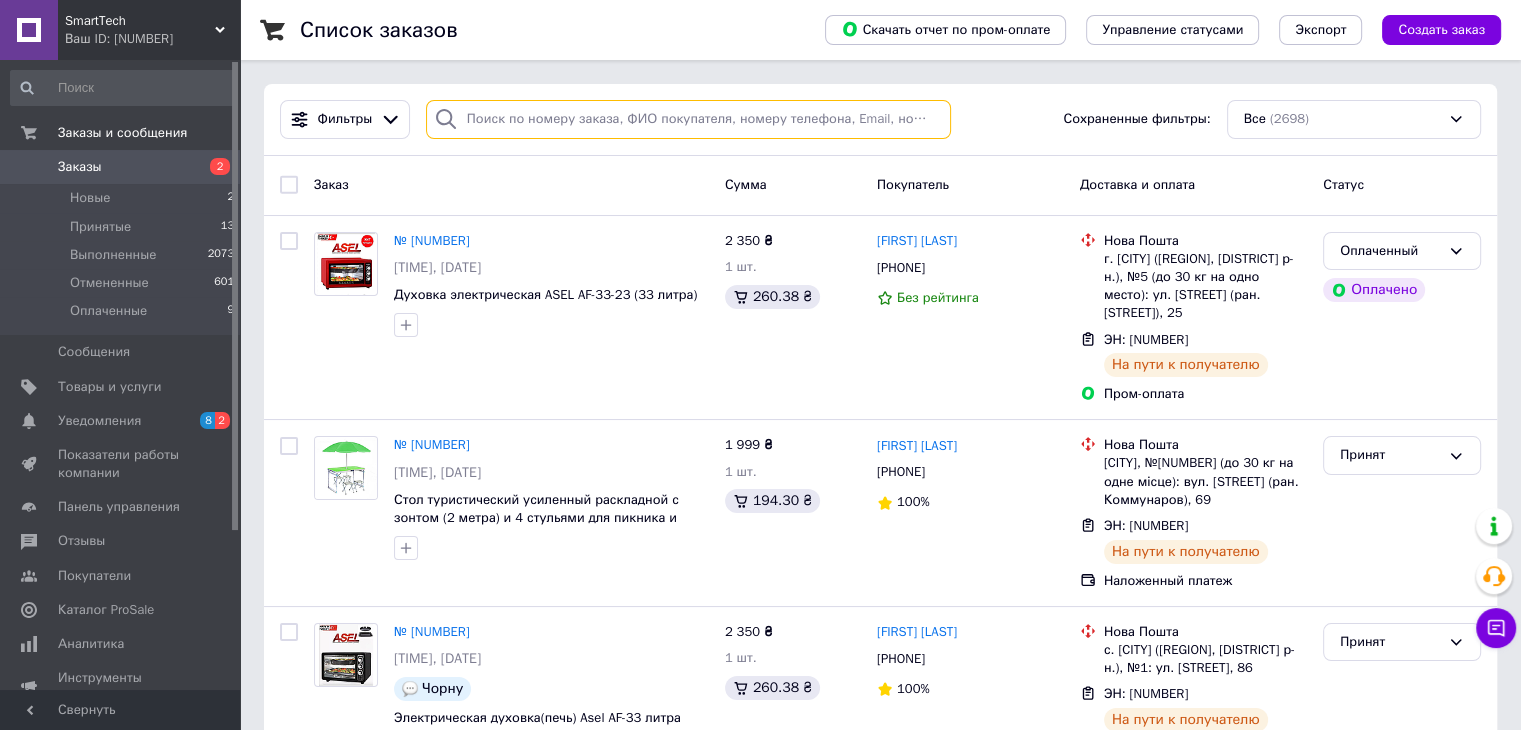 click at bounding box center [688, 119] 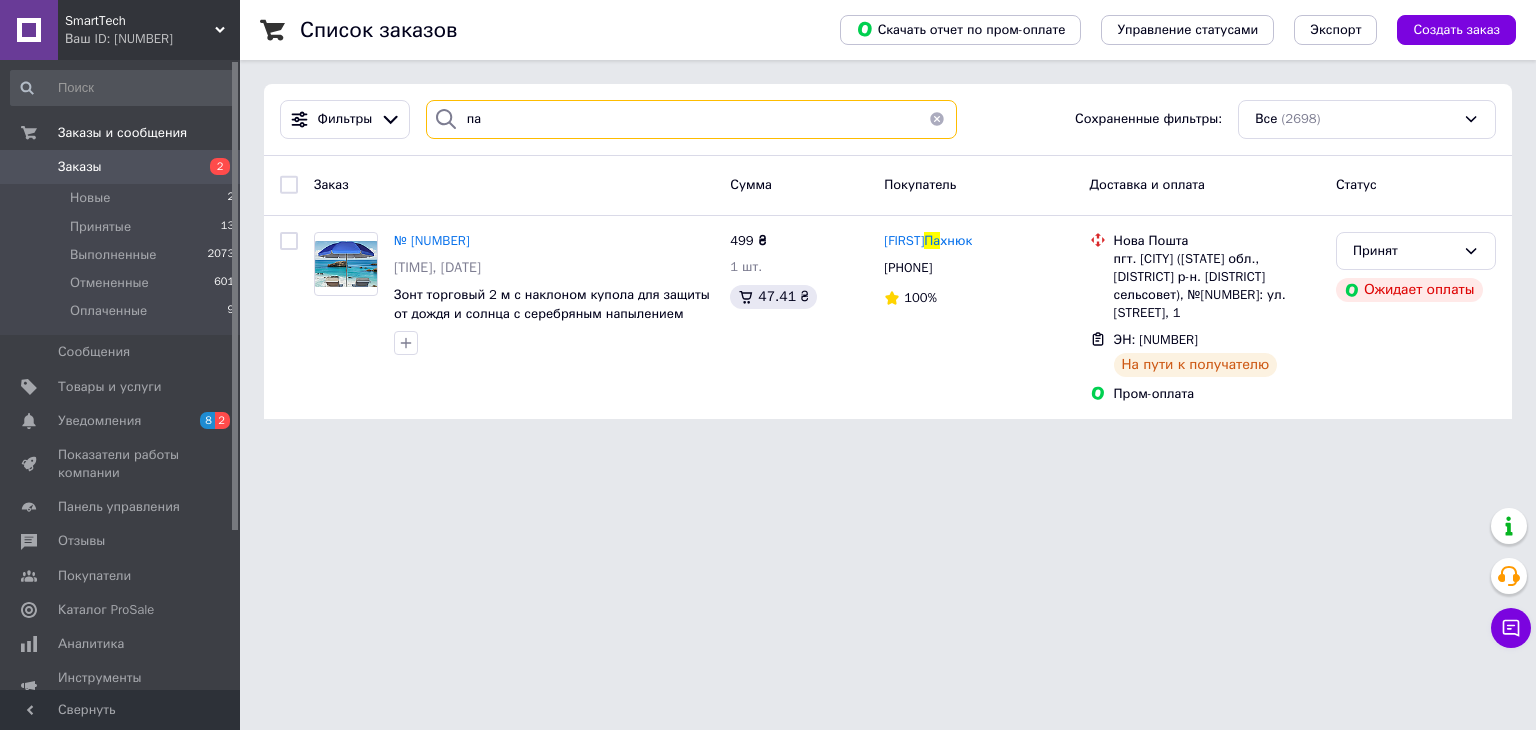 type on "п" 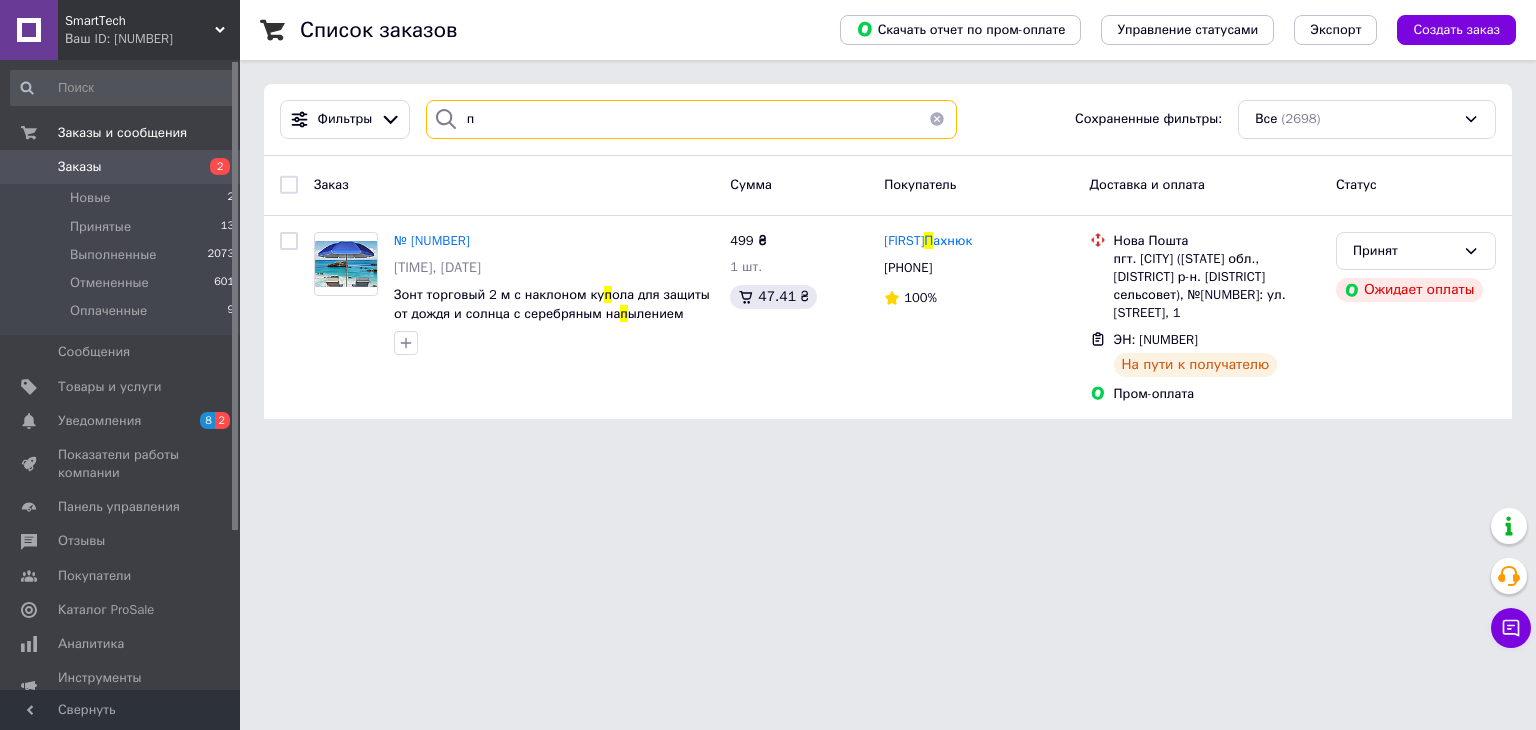 type 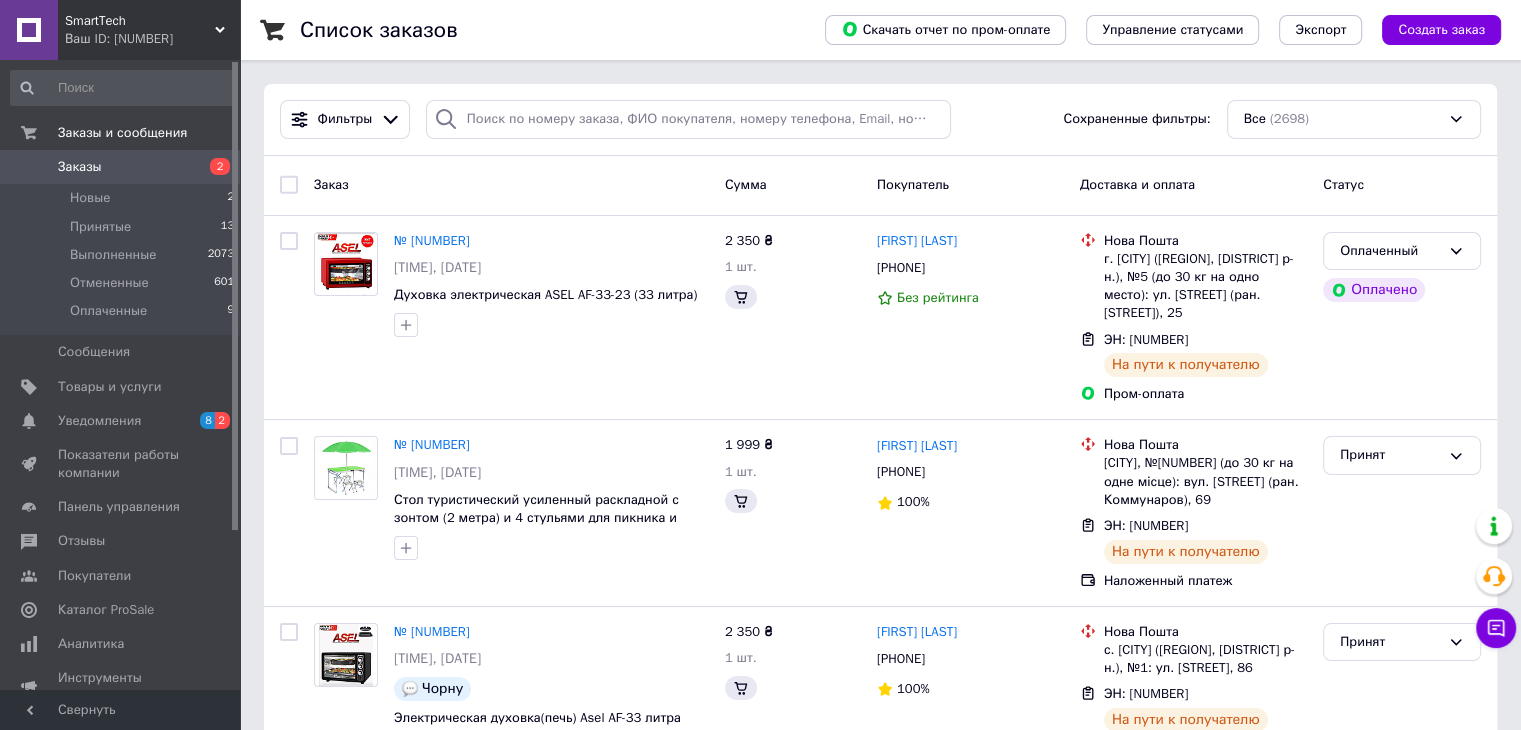 click on "2" at bounding box center (212, 167) 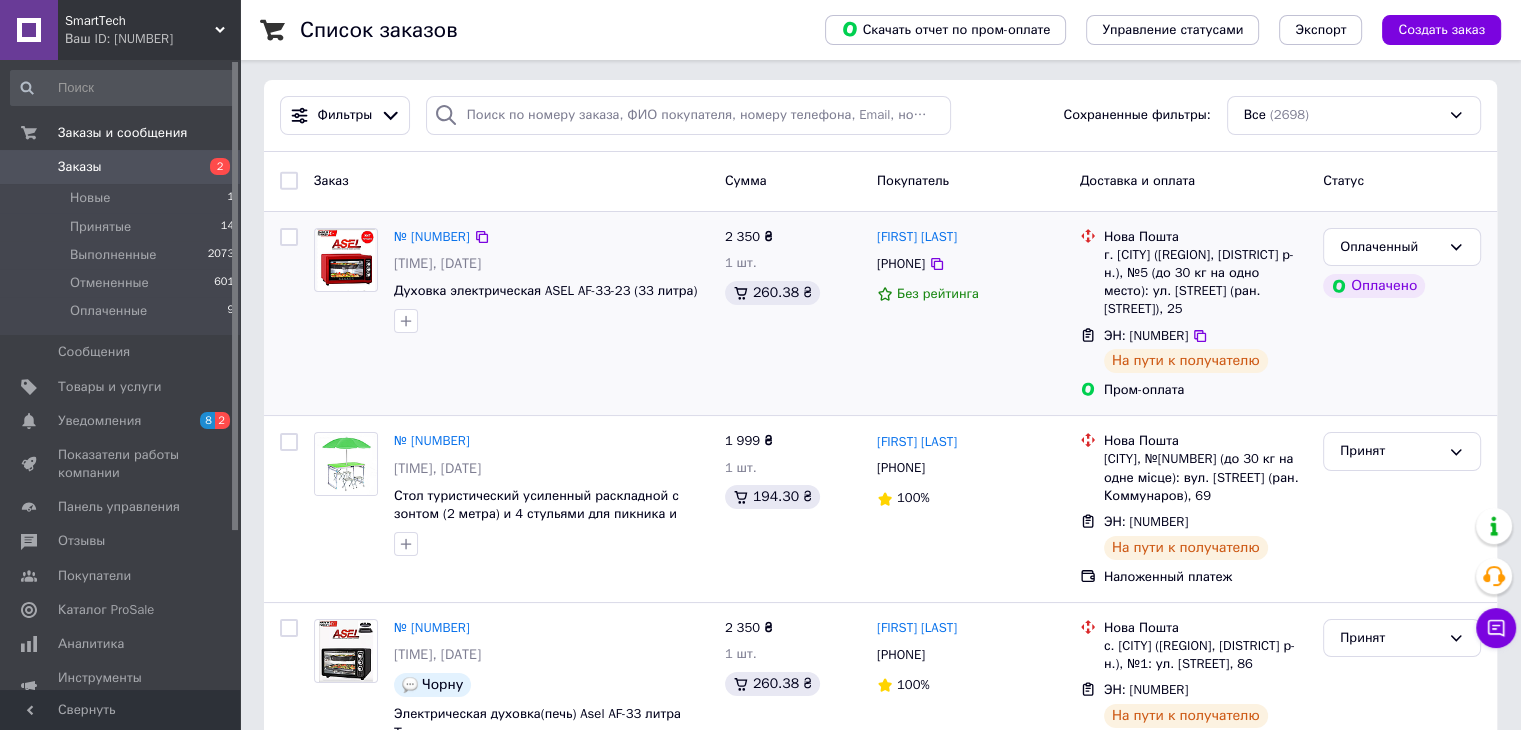 scroll, scrollTop: 0, scrollLeft: 0, axis: both 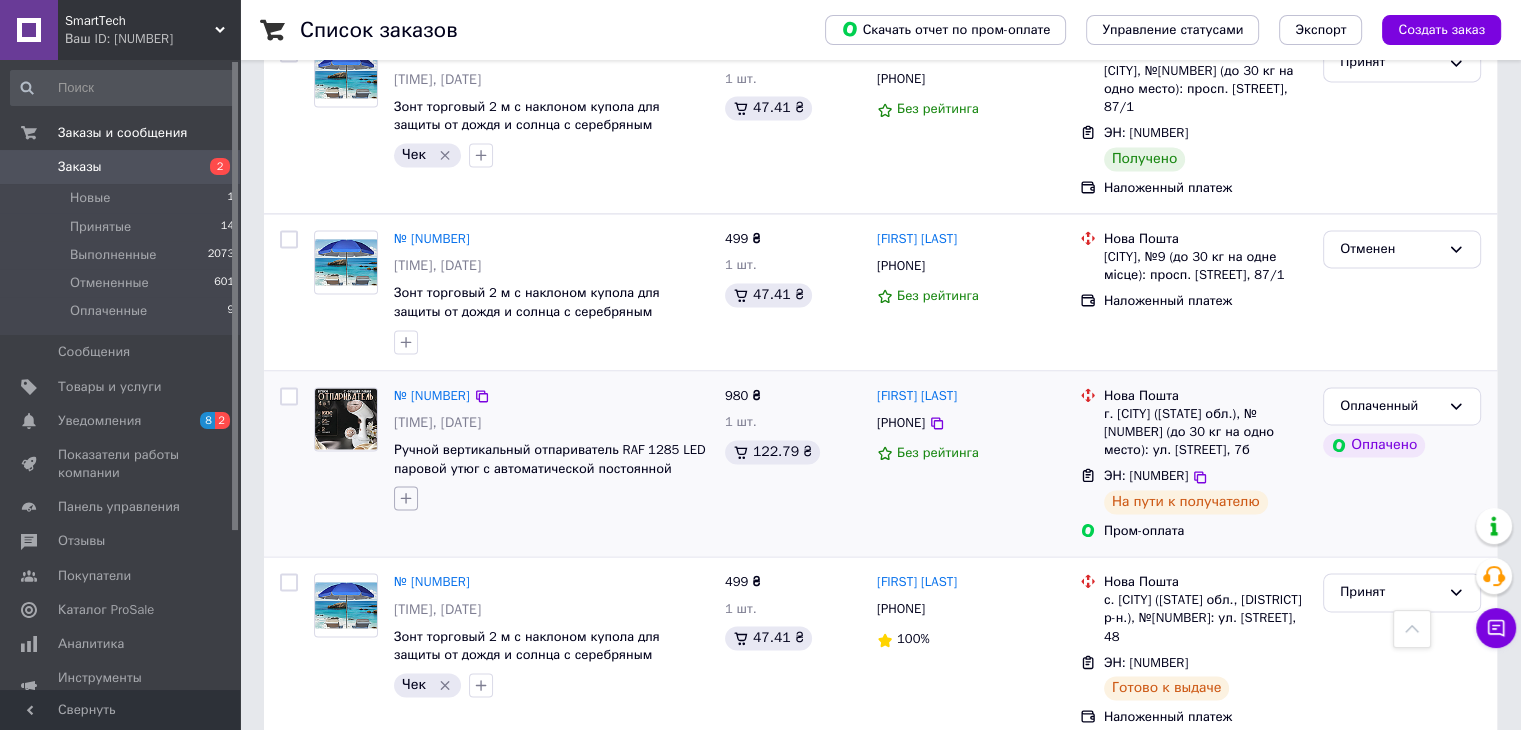 click at bounding box center [406, 498] 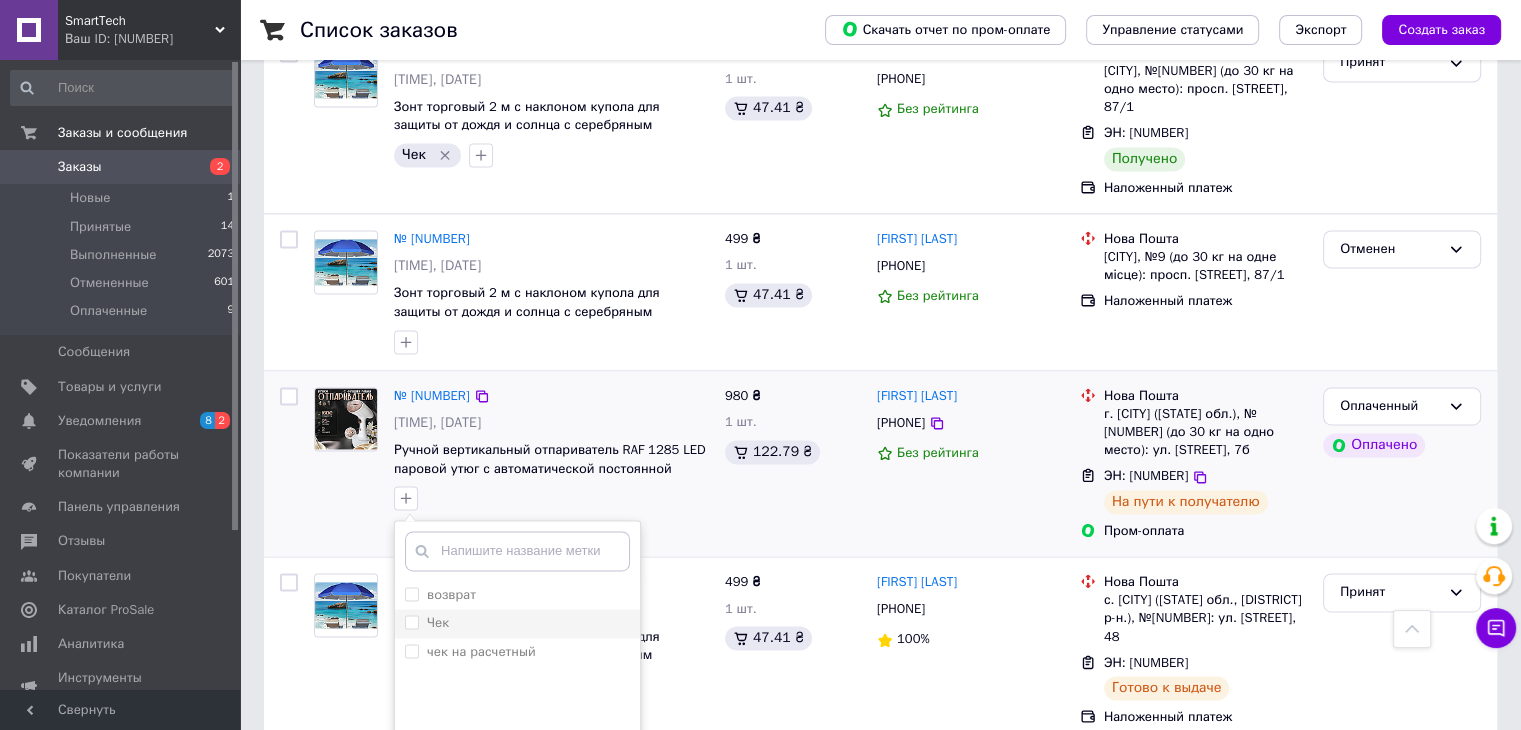click on "Чек" at bounding box center (411, 621) 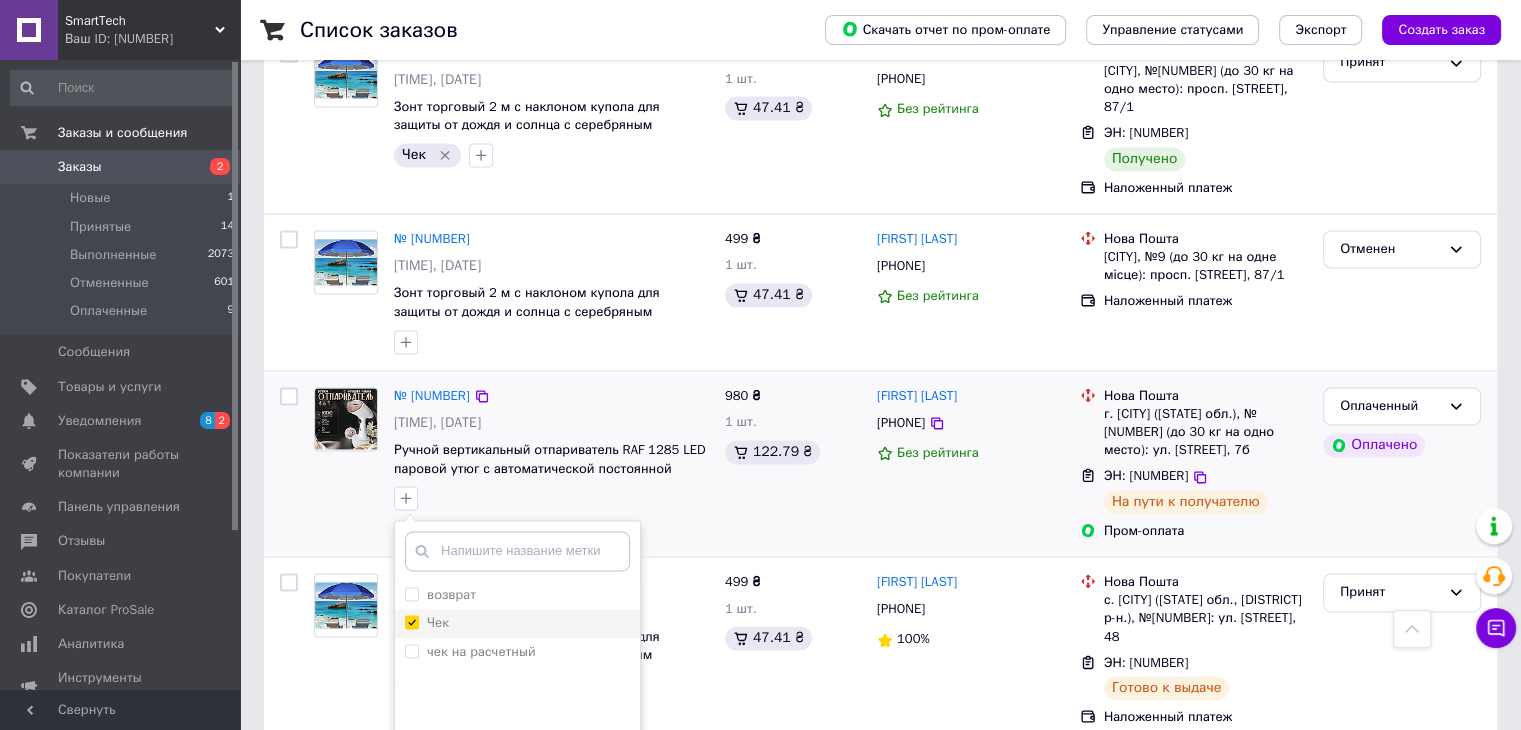 checkbox on "true" 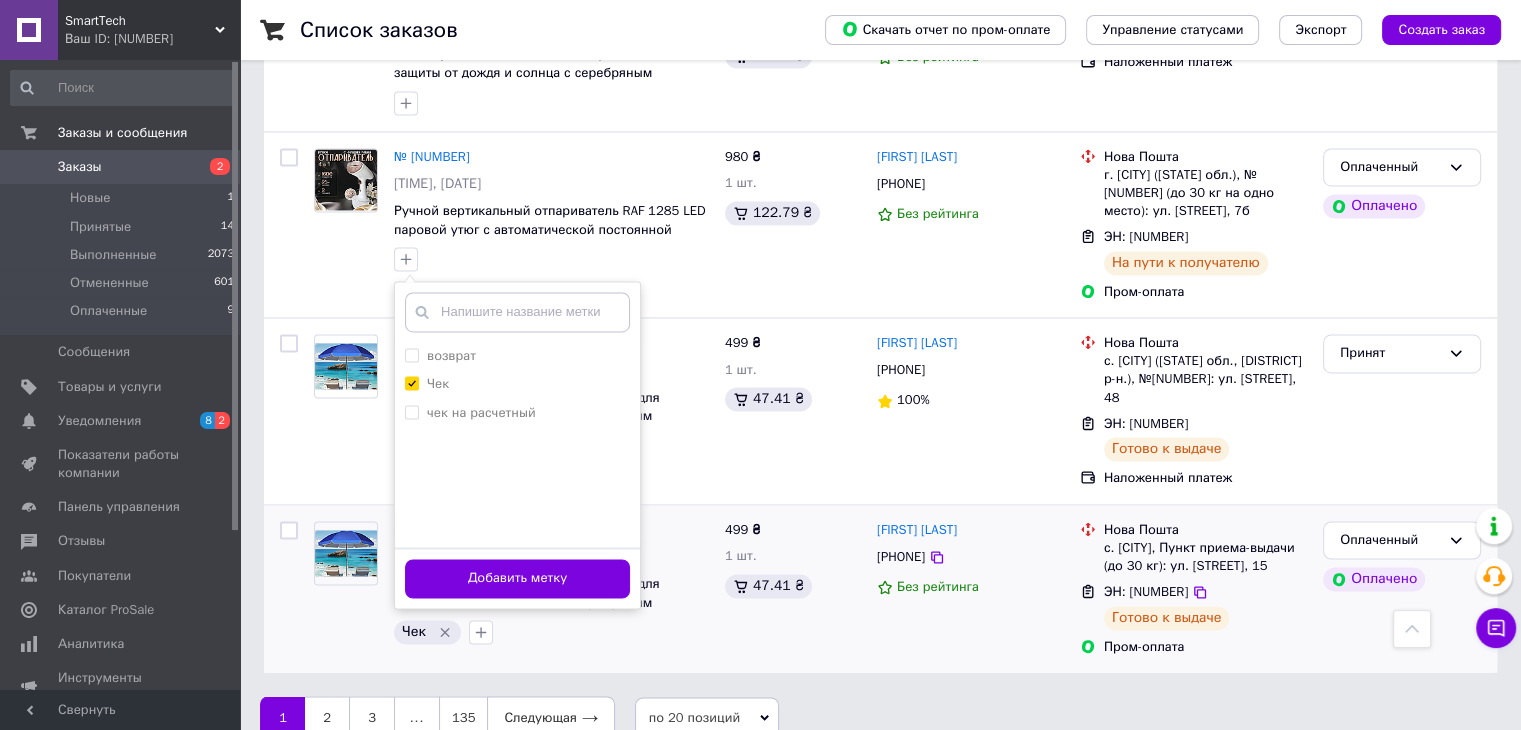 scroll, scrollTop: 3200, scrollLeft: 0, axis: vertical 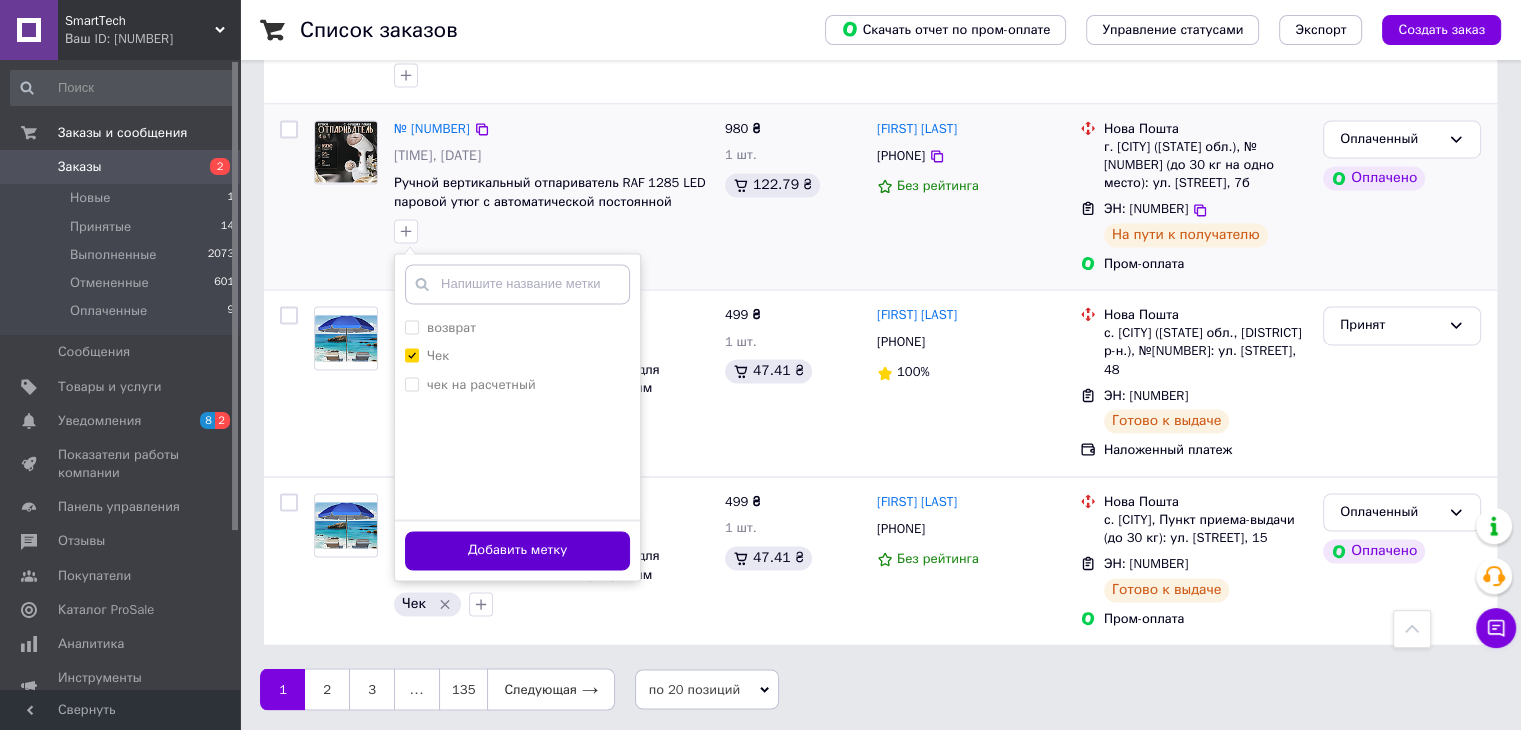 click on "Добавить метку" at bounding box center (517, 550) 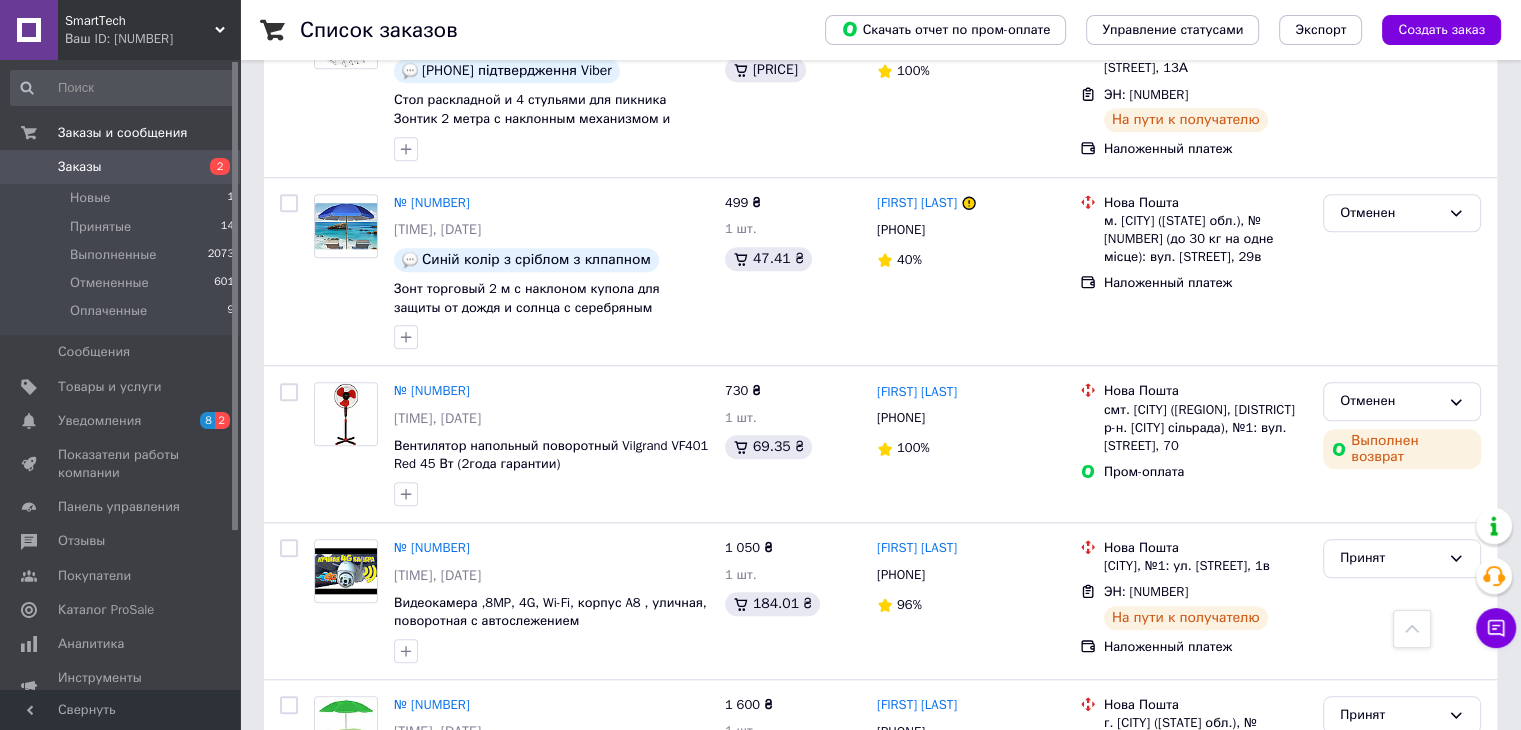 scroll, scrollTop: 1800, scrollLeft: 0, axis: vertical 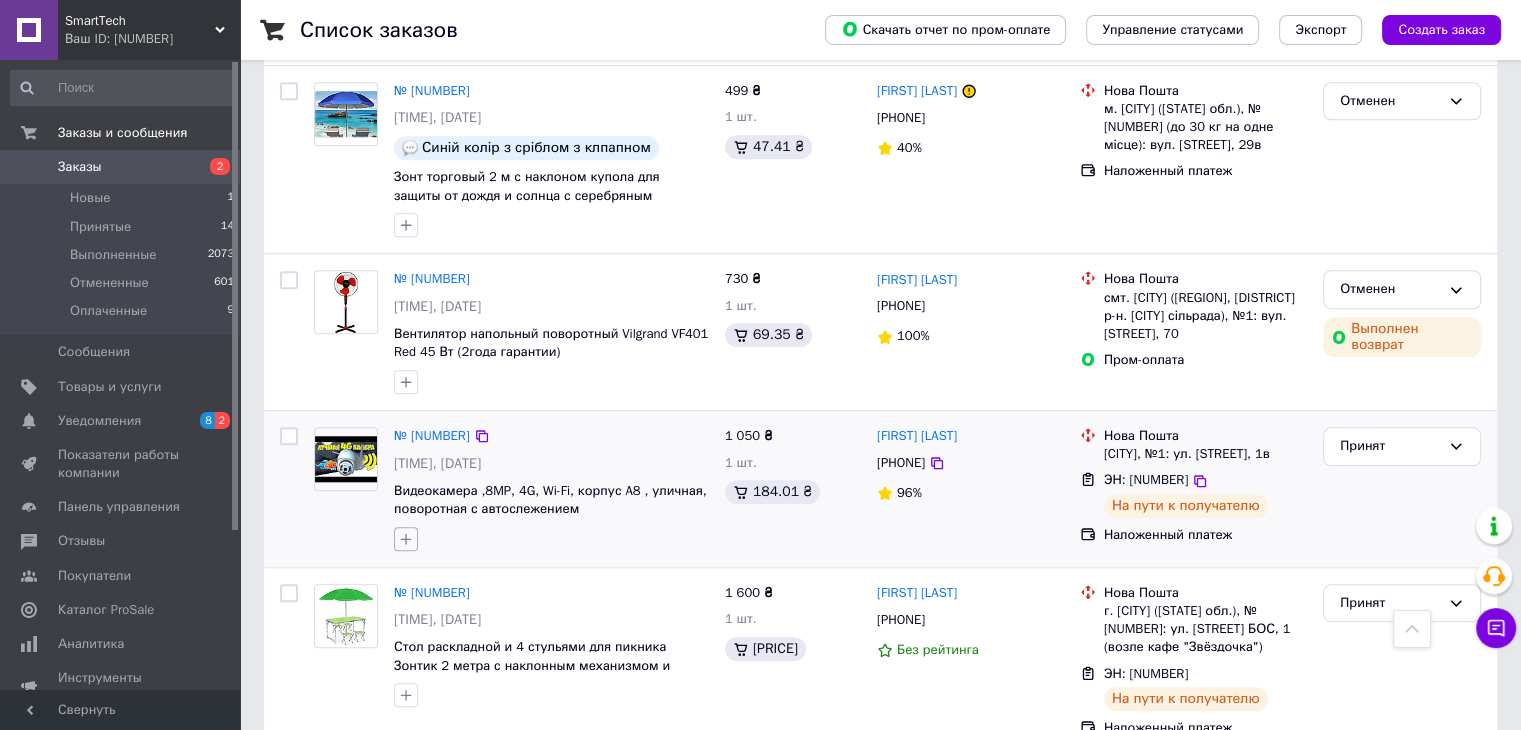 click 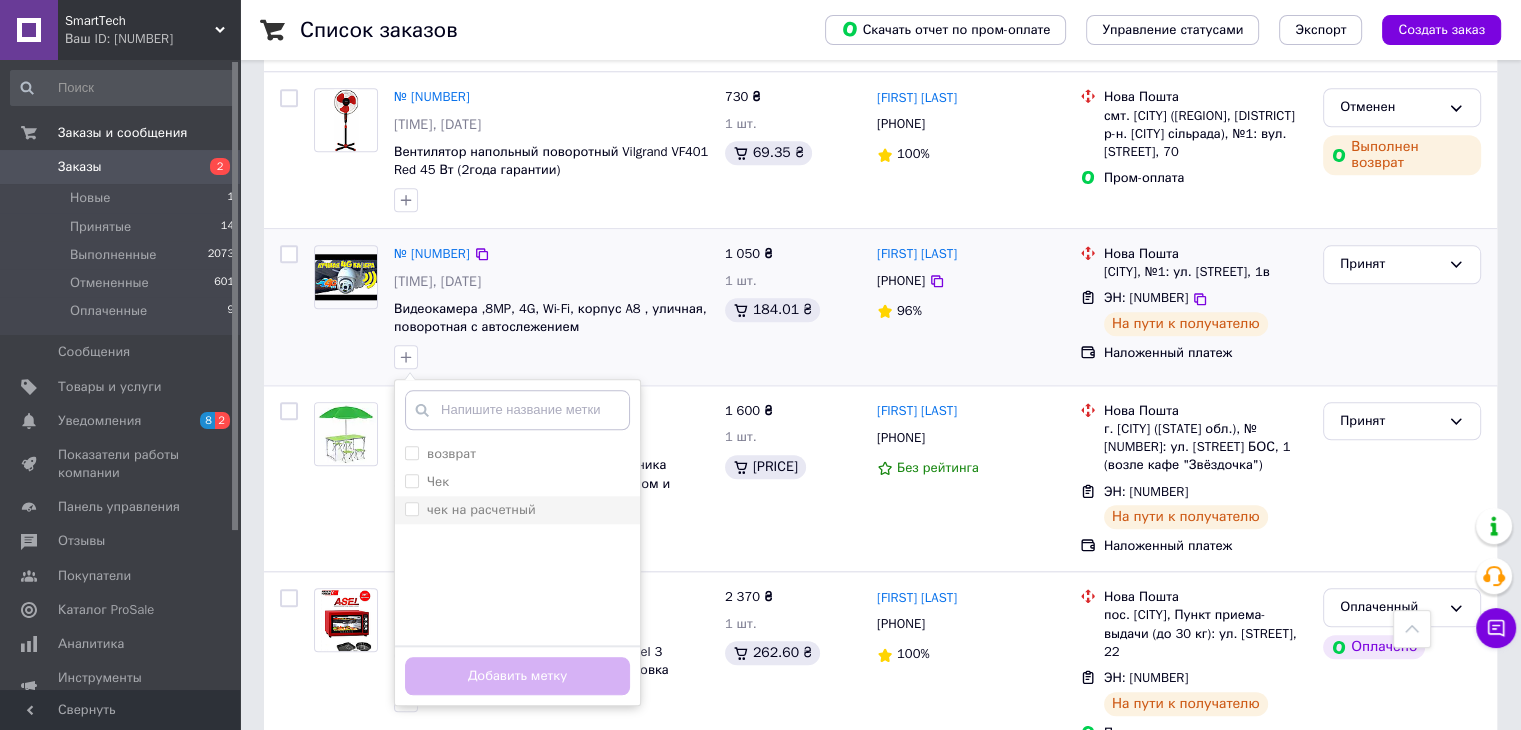 scroll, scrollTop: 2000, scrollLeft: 0, axis: vertical 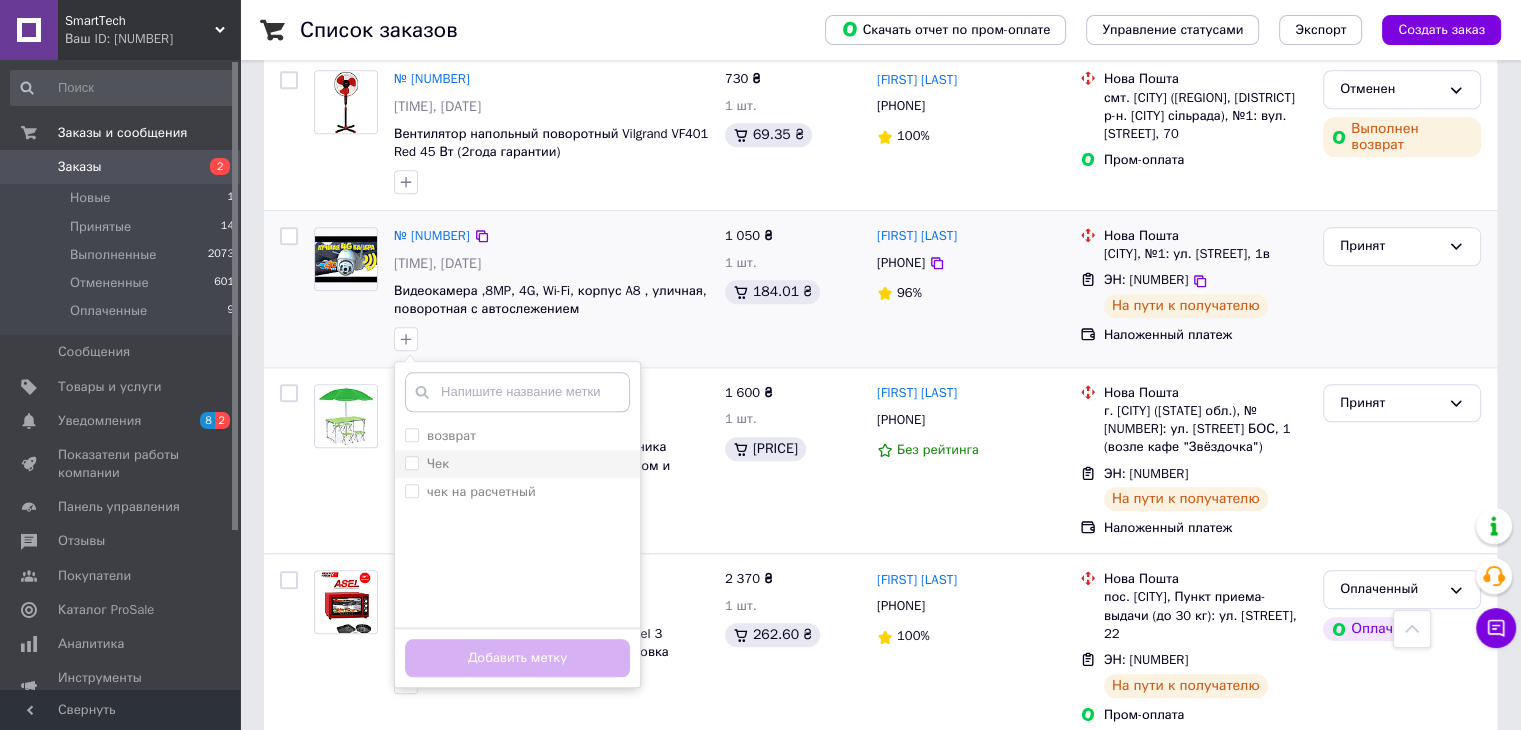 click on "Чек" at bounding box center (411, 462) 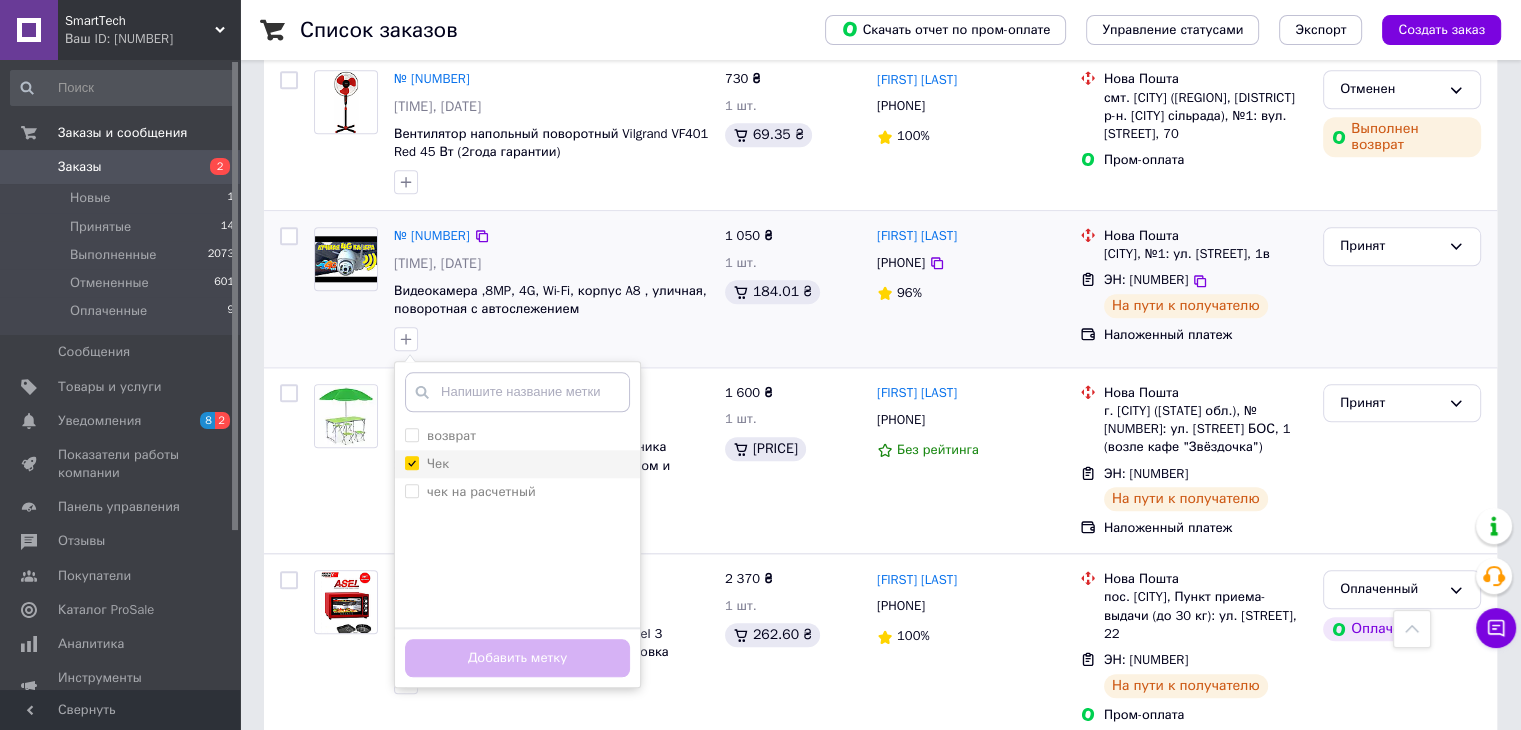 checkbox on "true" 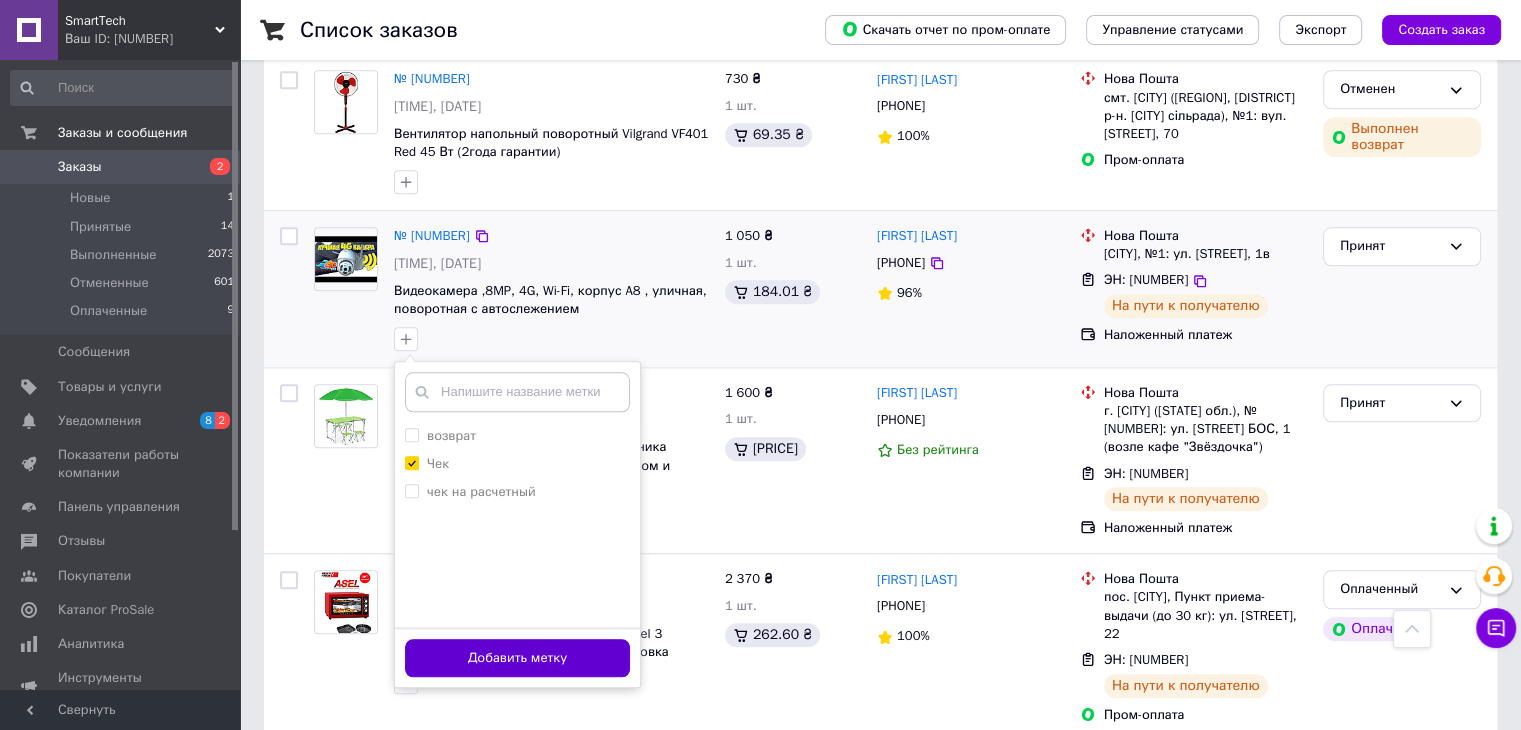 click on "Добавить метку" at bounding box center (517, 658) 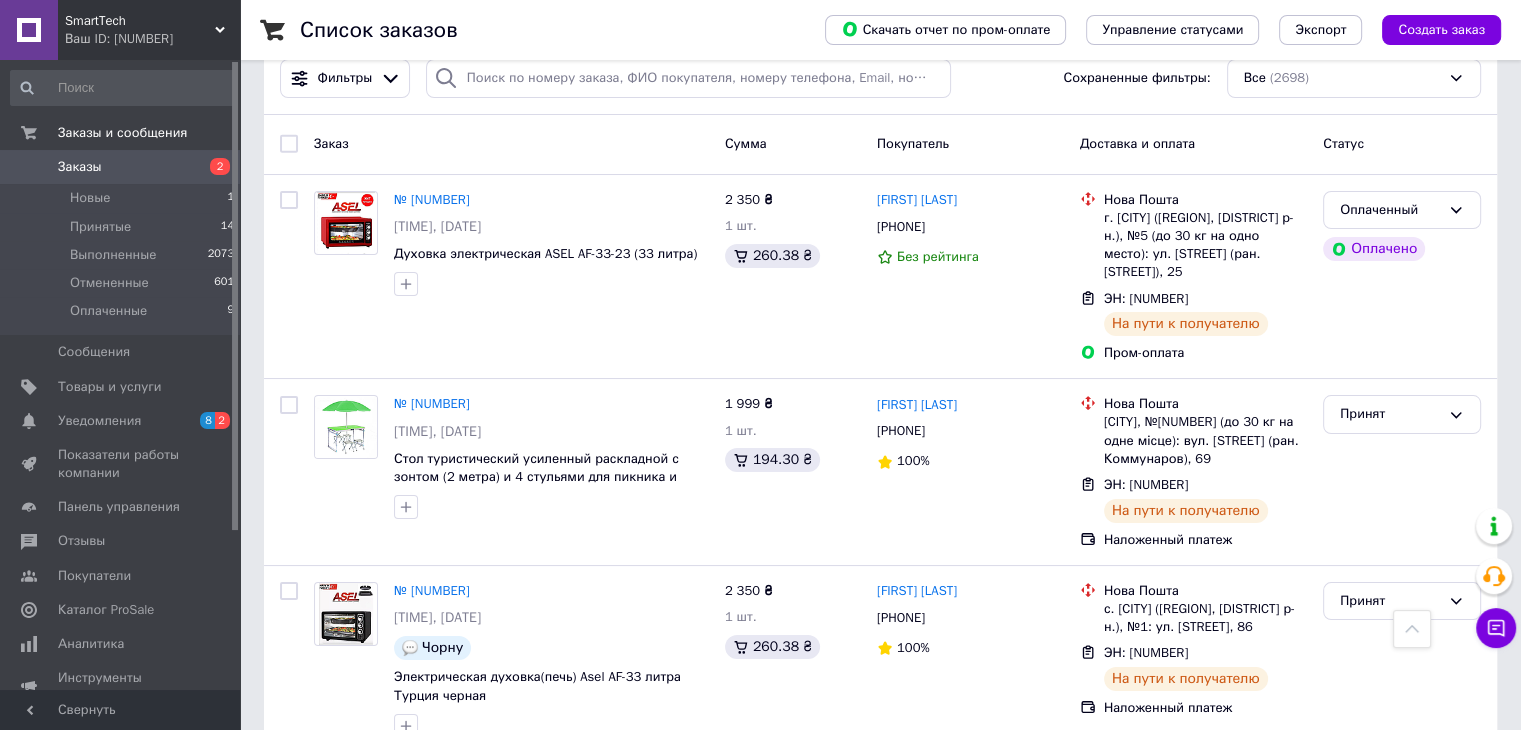 scroll, scrollTop: 0, scrollLeft: 0, axis: both 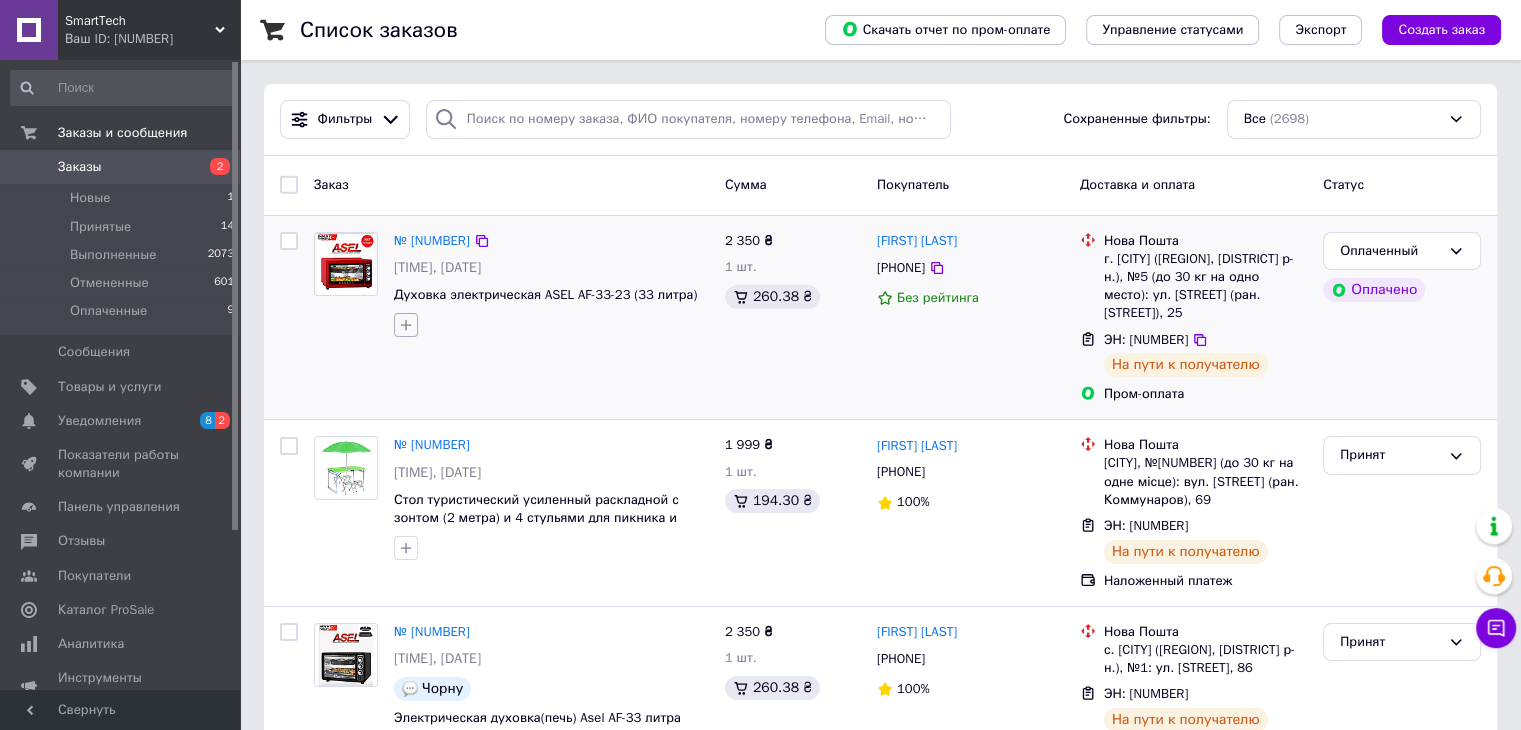 click 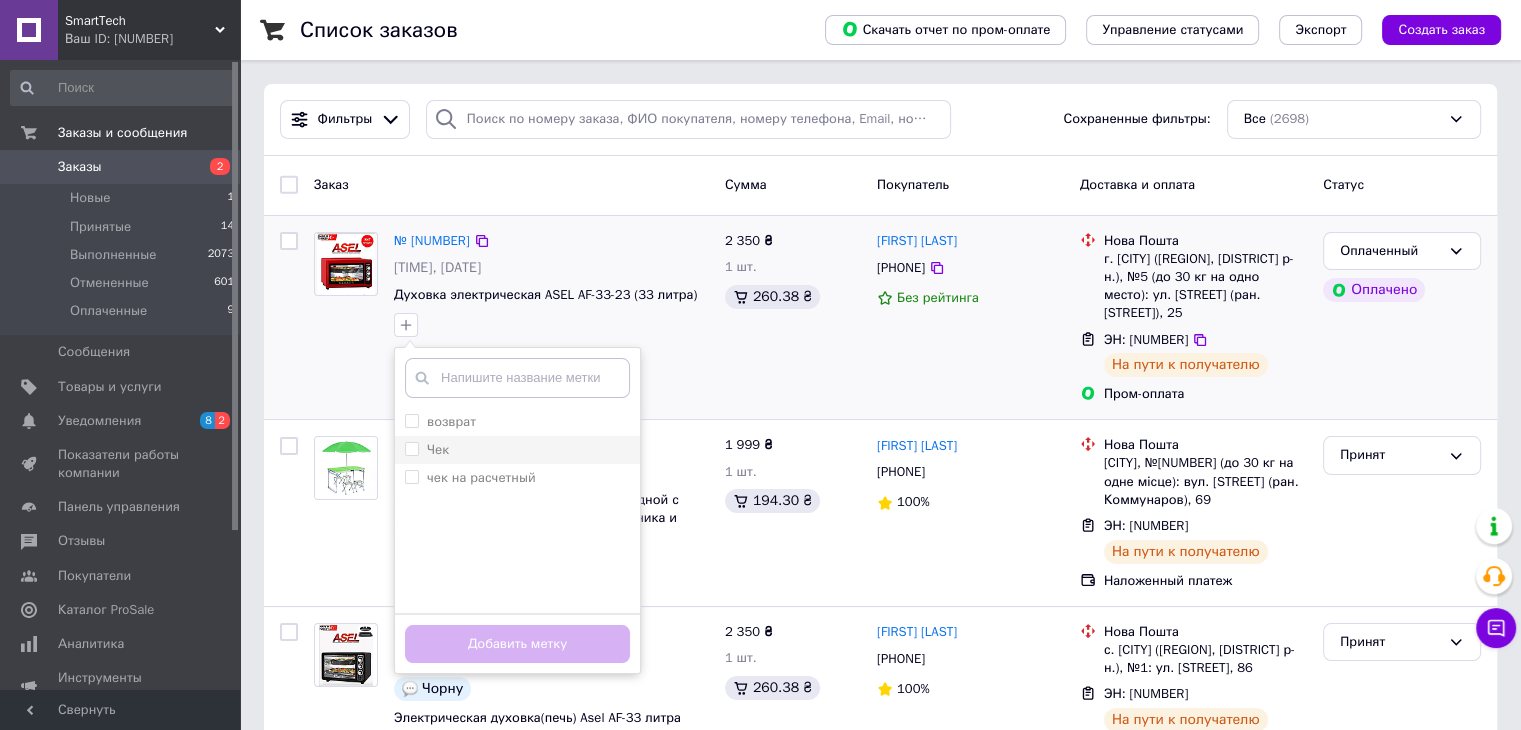 click on "Чек" at bounding box center [438, 449] 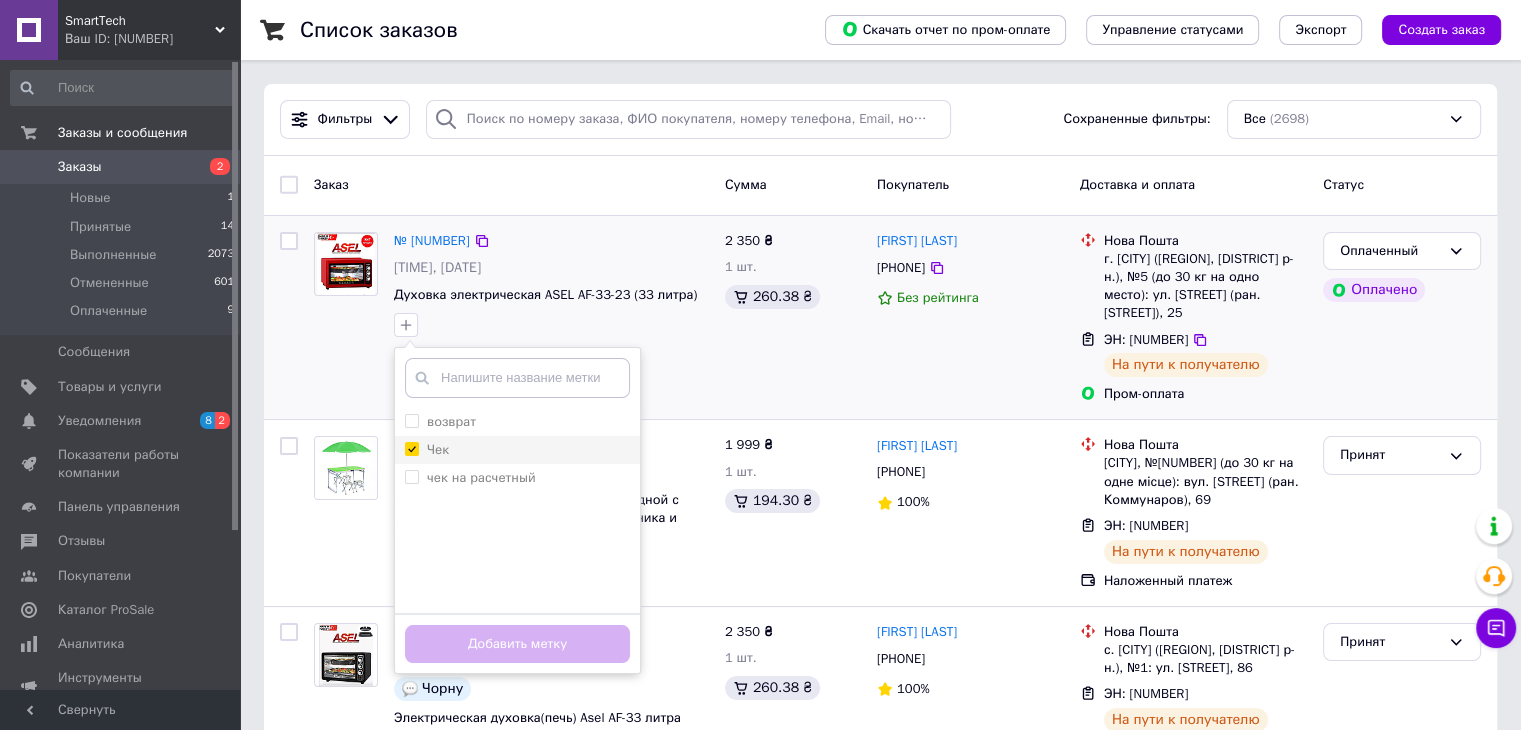 checkbox on "true" 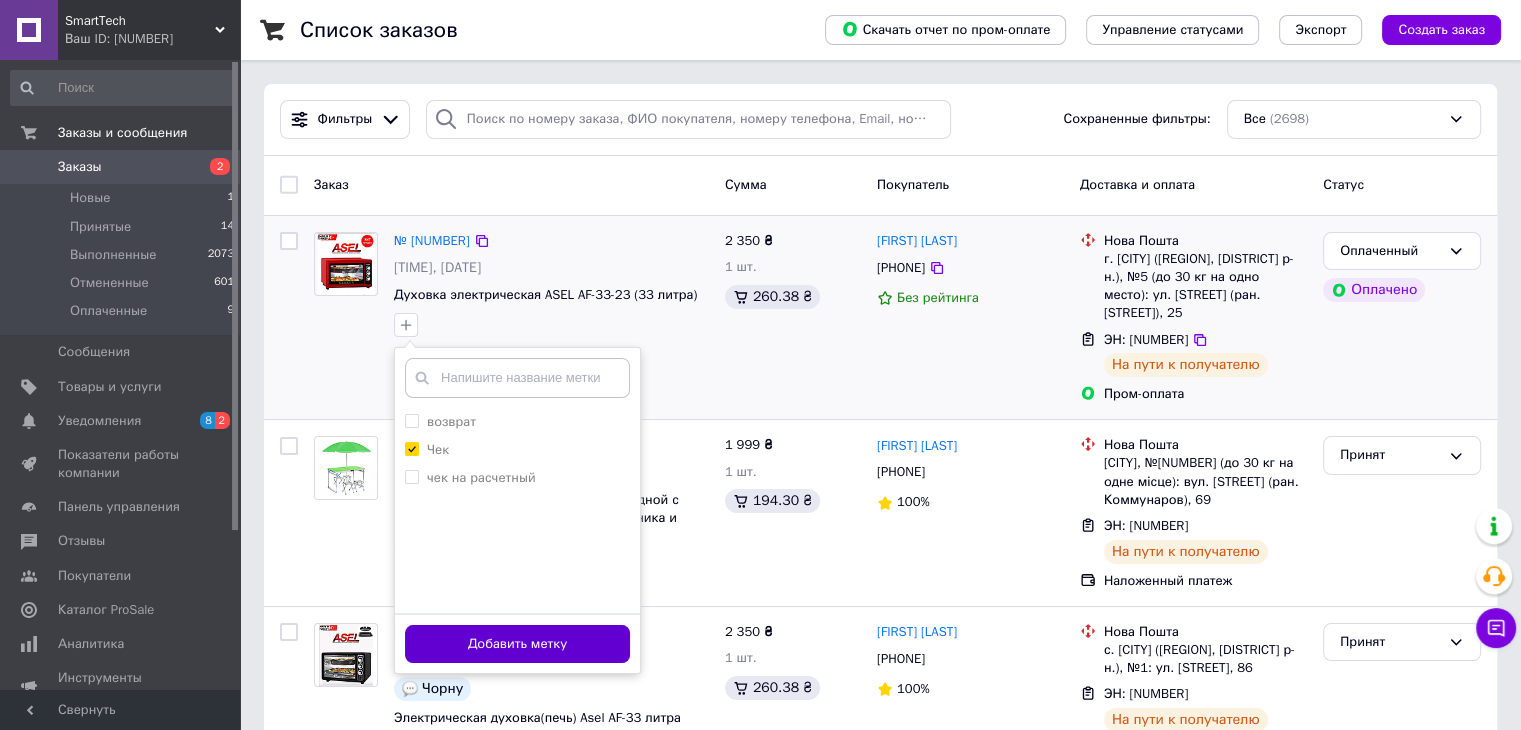 click on "Добавить метку" at bounding box center (517, 644) 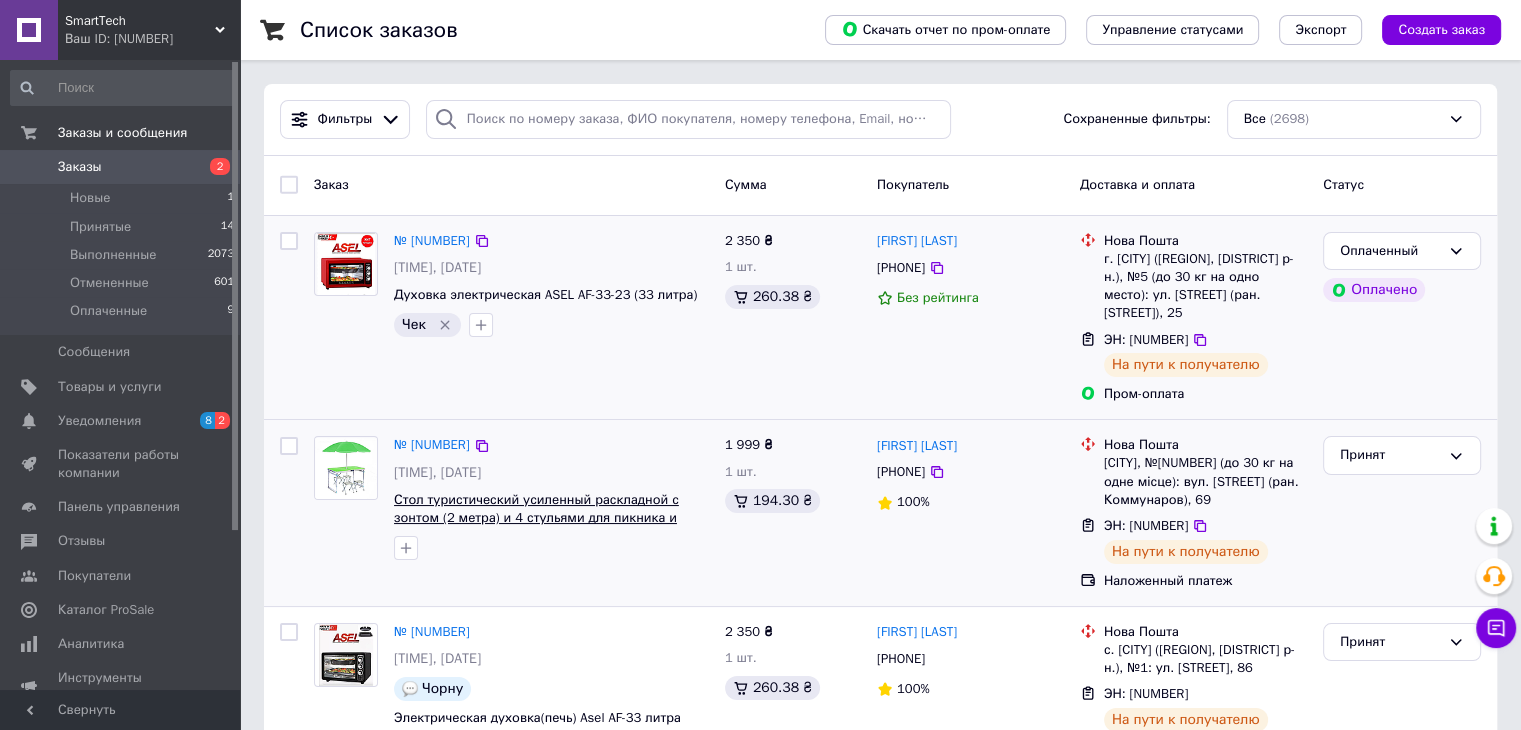 click on "Стол туристический усиленный раскладной с зонтом (2 метра) и 4 стульями для пикника и рыбалки 120х60" at bounding box center (536, 518) 